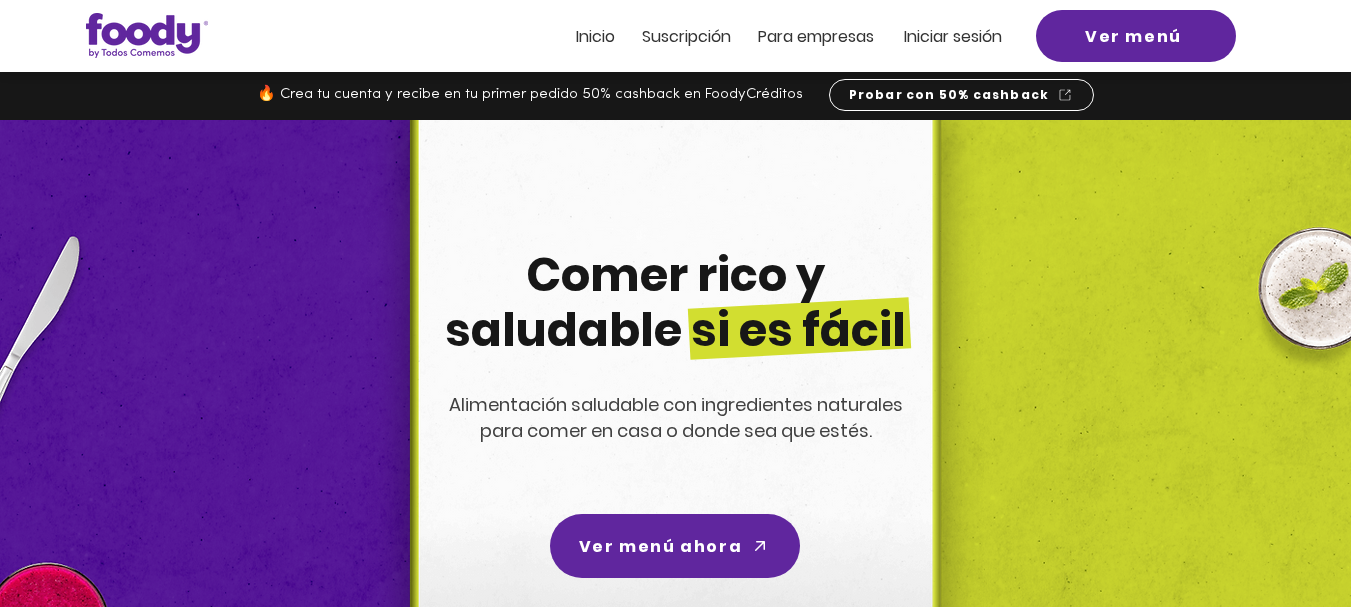 scroll, scrollTop: 0, scrollLeft: 0, axis: both 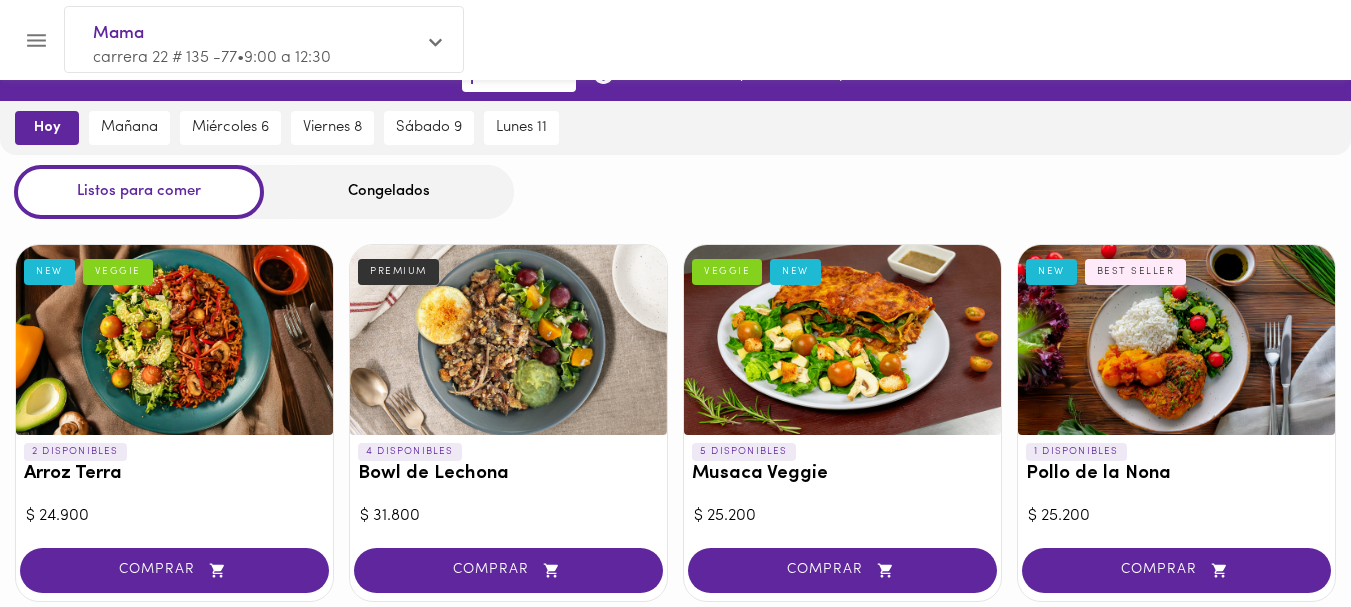click at bounding box center (842, 340) 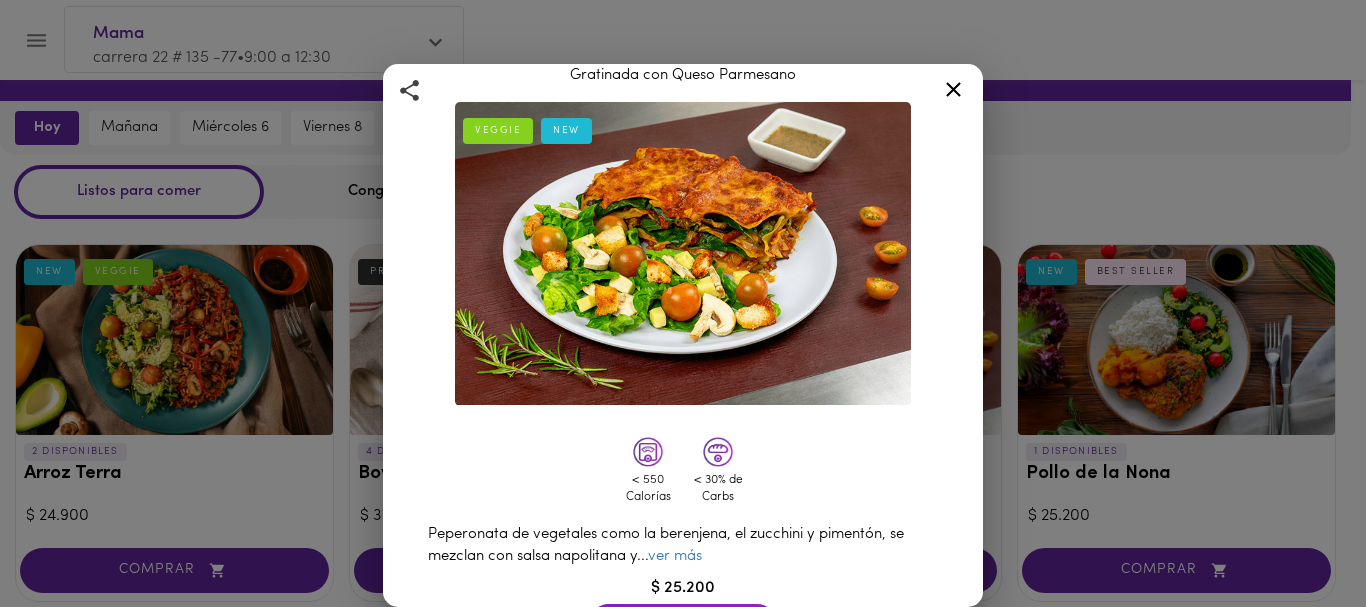 scroll, scrollTop: 72, scrollLeft: 0, axis: vertical 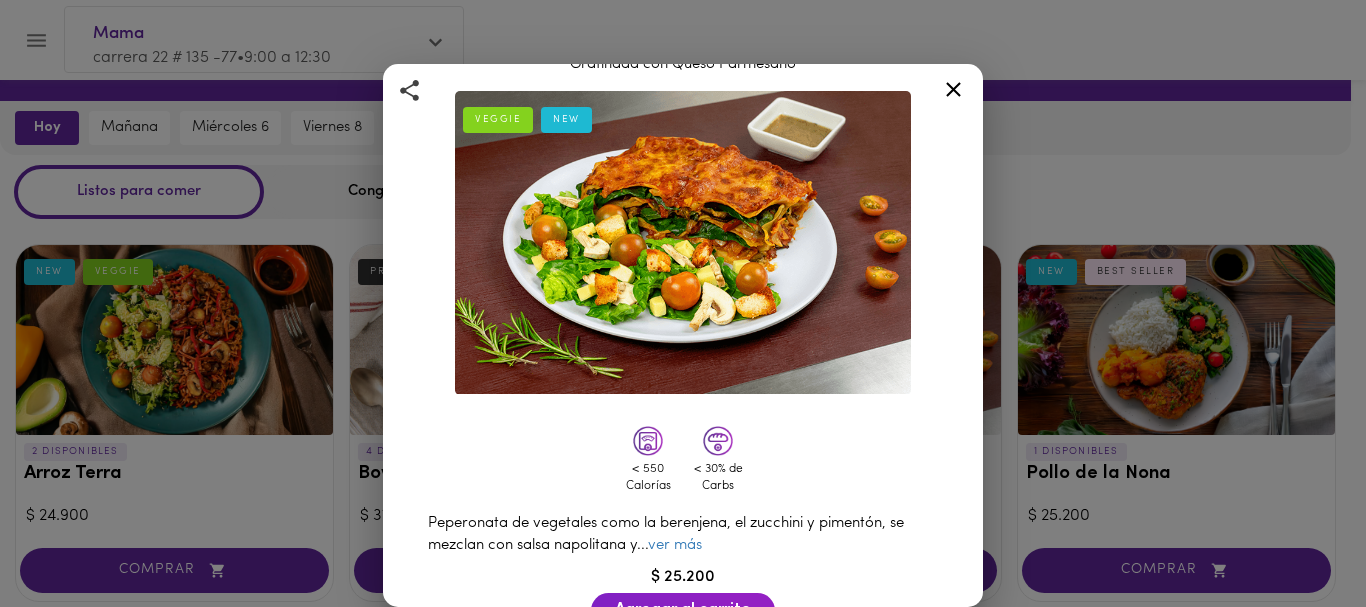 click on "Musaca Veggie   Gratinada con Queso Parmesano VEGGIE NEW < 550 Calorías < 30% de Carbs Peperonata de vegetales como la berenjena, el zucchini y pimentón, se mezclan con salsa napolitana y ...  ver más $ 25.200 Agregar al carrito 642 Calorías 26,1 Proteína 45,6 Carbs 39,2 Grasa 319,7 Sodio Ingredientes Pasta de lasagna, apio, zanahoria, cebolla cabezona blanca, ajo nacional, sal, agua, aceite vegetal, ...  ver más Contiene:   Contiene: Lácteos, tazas de huevo, gluten, apio, procesado en conjunto con frutos secos." at bounding box center [683, 303] 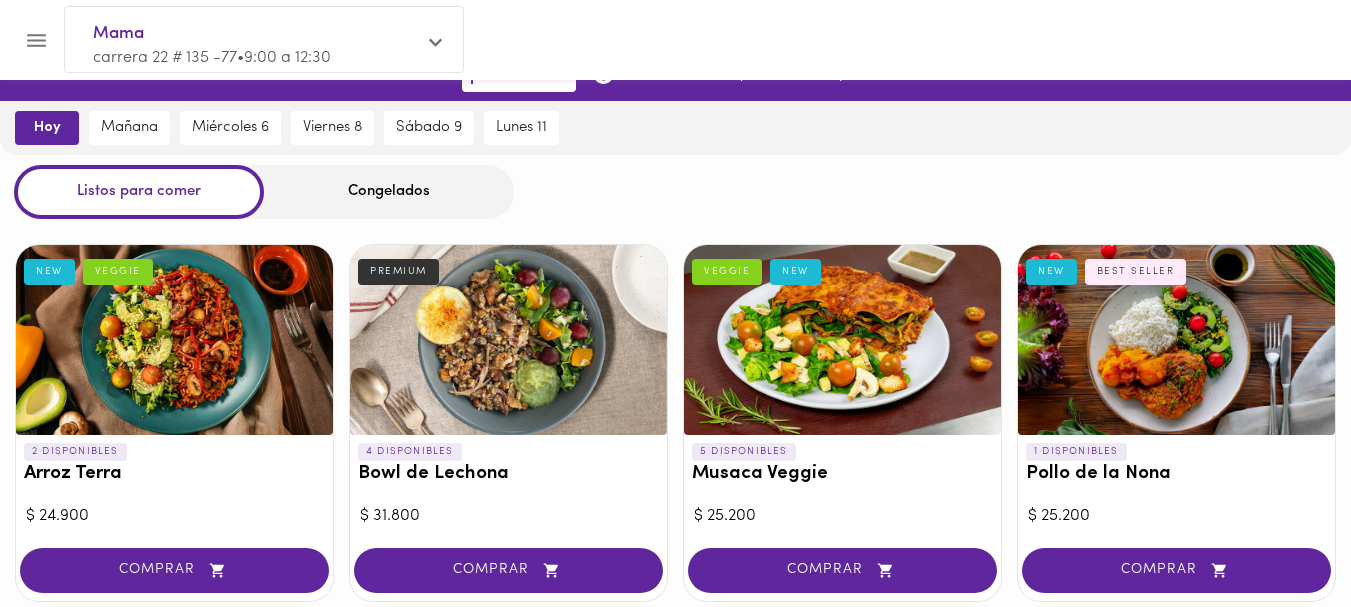 click at bounding box center [508, 340] 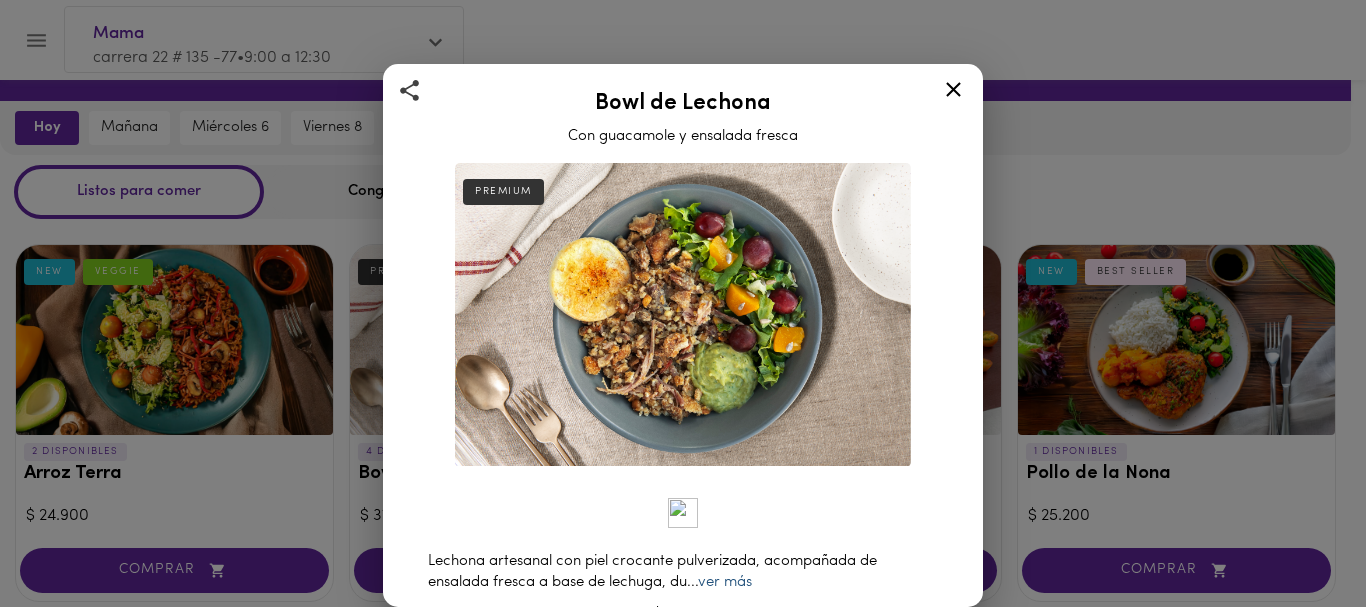 click on "ver más" at bounding box center [725, 582] 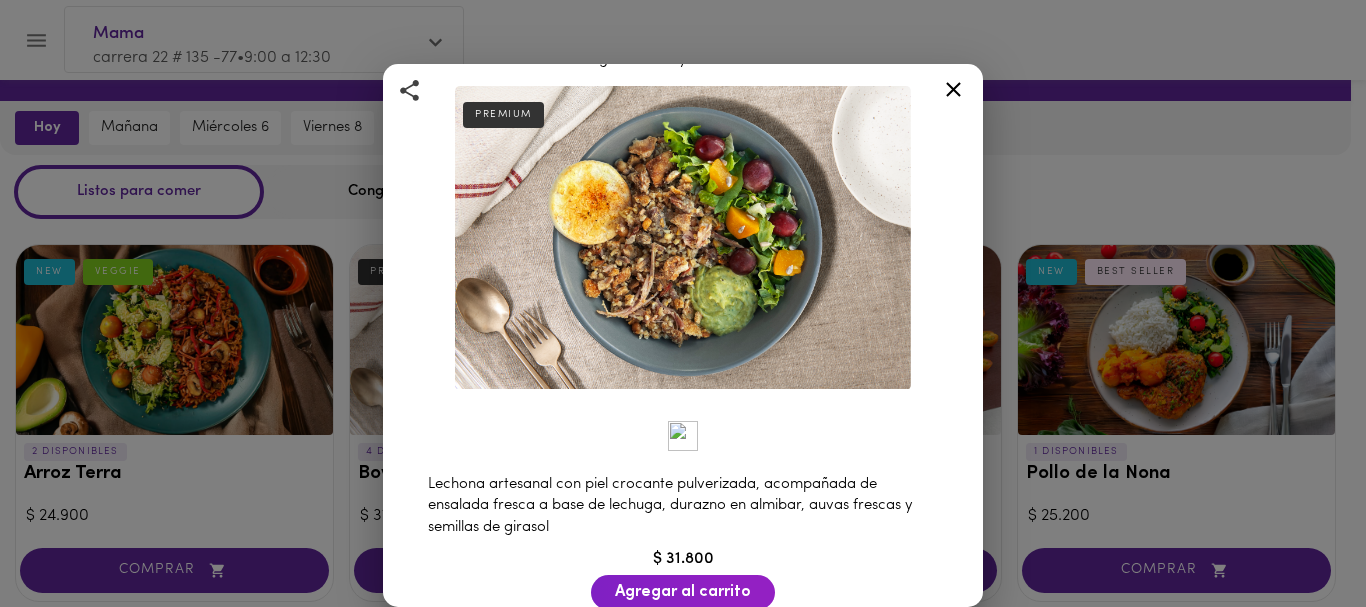scroll, scrollTop: 79, scrollLeft: 0, axis: vertical 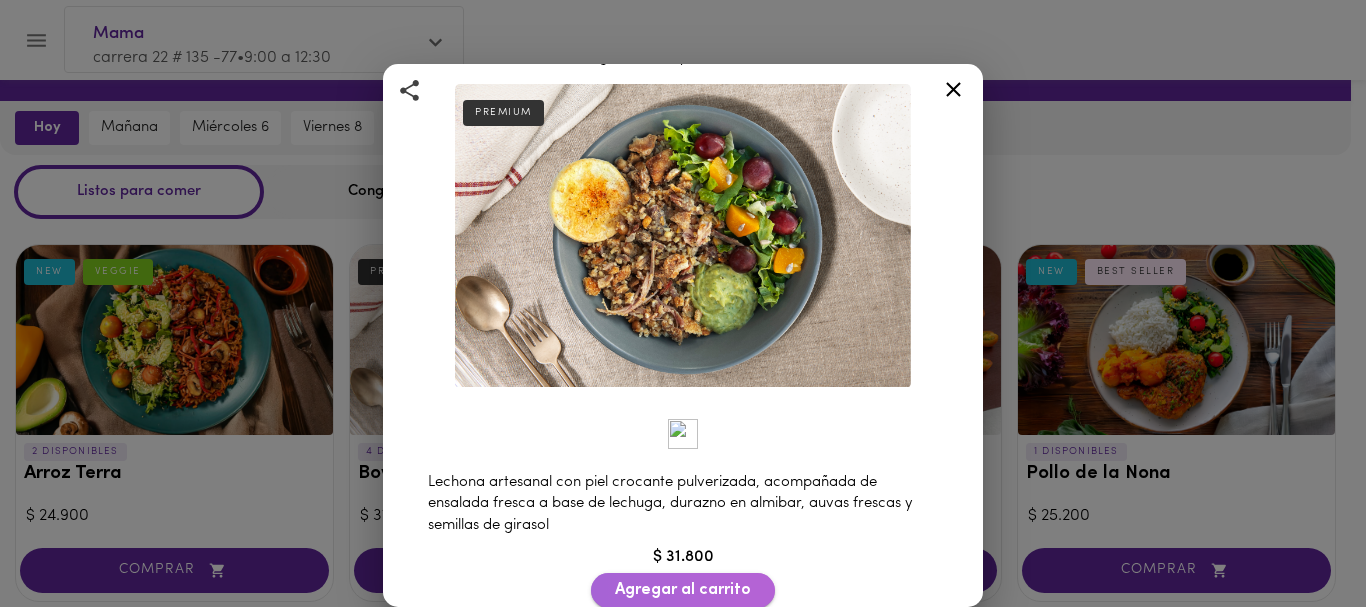 click on "Agregar al carrito" at bounding box center (683, 590) 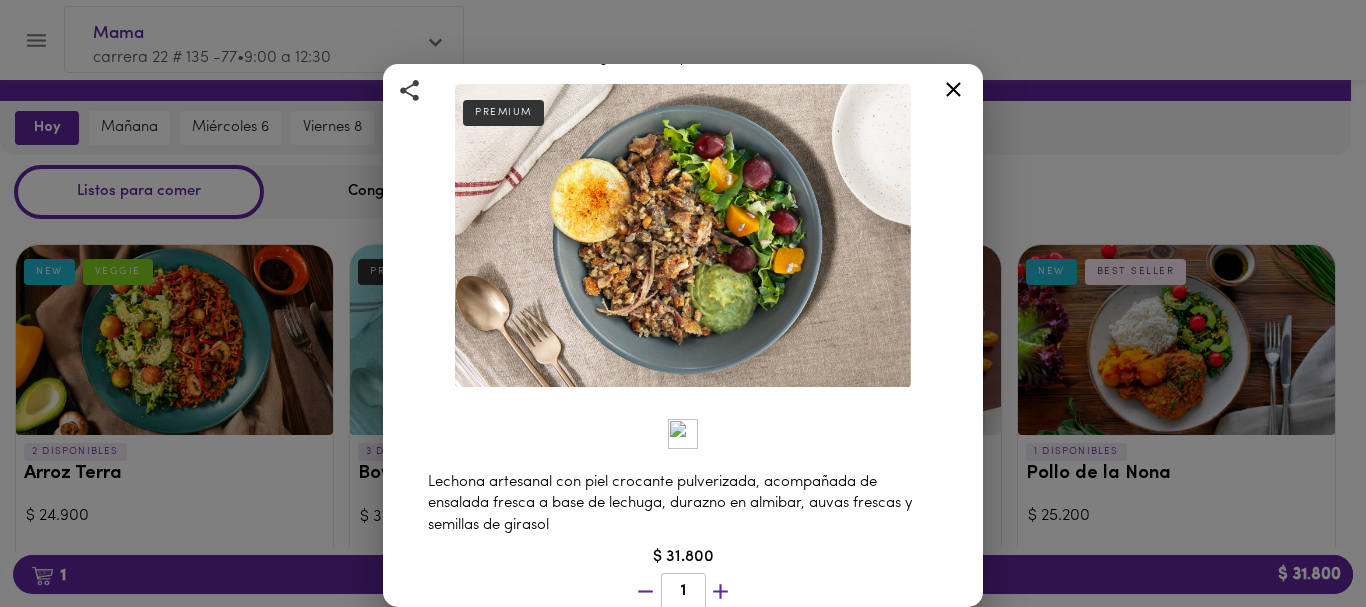 click on "Bowl de Lechona   Con guacamole y ensalada fresca PREMIUM Lechona artesanal con piel crocante pulverizada, acompañada de ensalada fresca a base de lechuga, durazno en almibar, auvas frescas y semillas de girasol $ 31.800 1 490 kcal Calorías 40.85 grs Proteína 20.4 grs Carbs 27.95 grs Grasa 1907 mg Sodio Ingredientes Cuero de cerdo, carne de cerdo (pierna o brazo), arroz, arveja, pimienta, sal, albahaca, miel, mix d ...  ver más Contiene:   Lacteos" at bounding box center (683, 303) 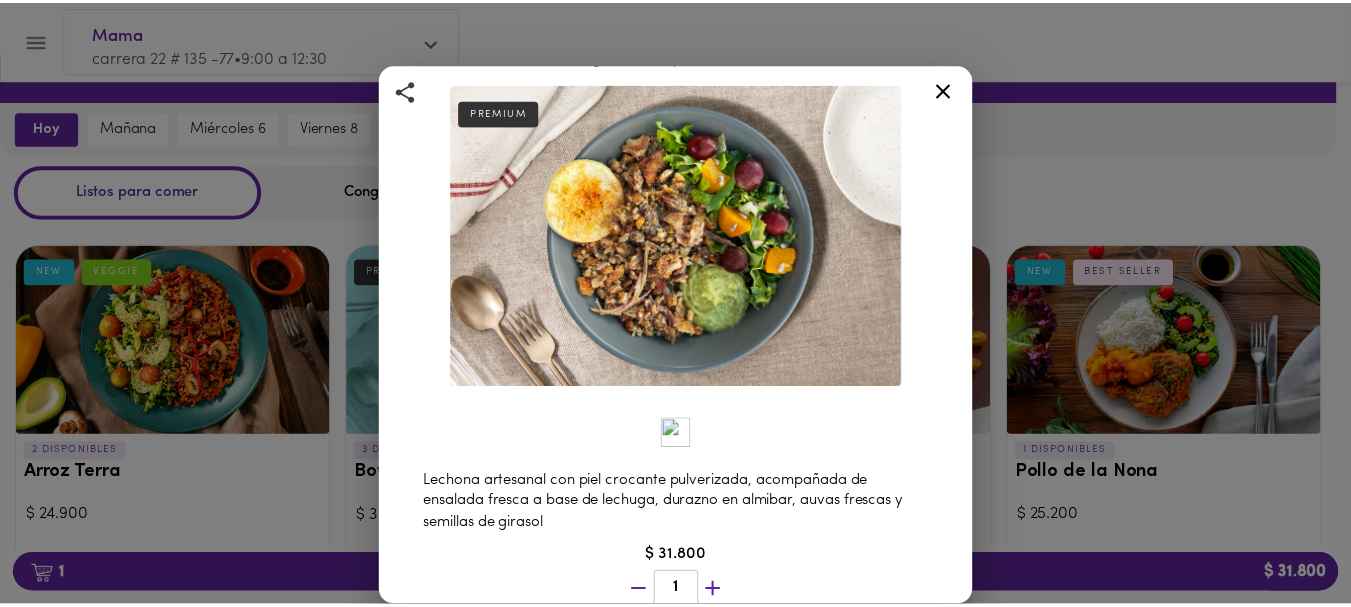 scroll, scrollTop: 0, scrollLeft: 0, axis: both 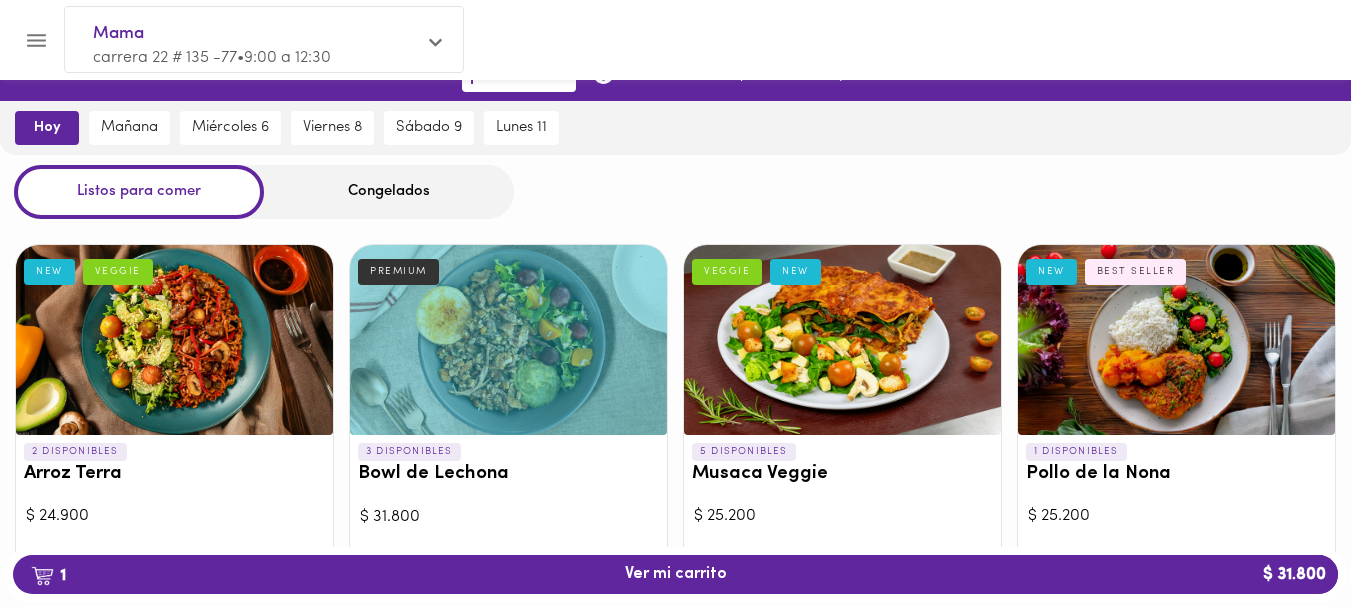 click on "mañana" at bounding box center (129, 128) 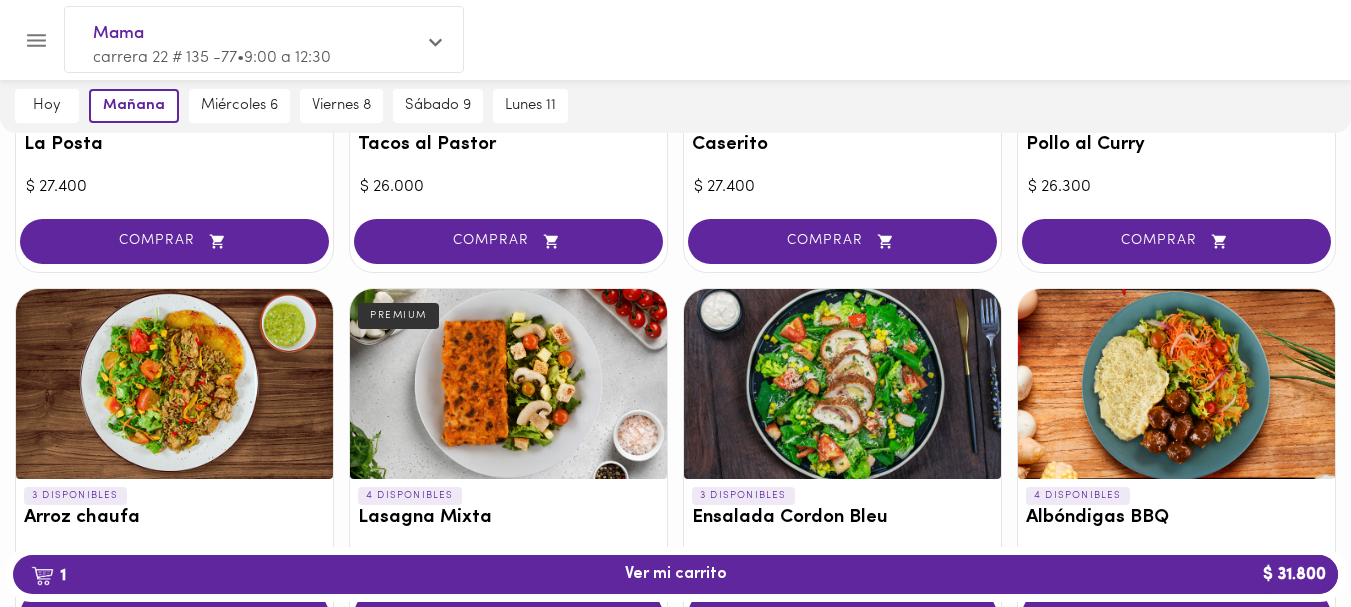 scroll, scrollTop: 1131, scrollLeft: 0, axis: vertical 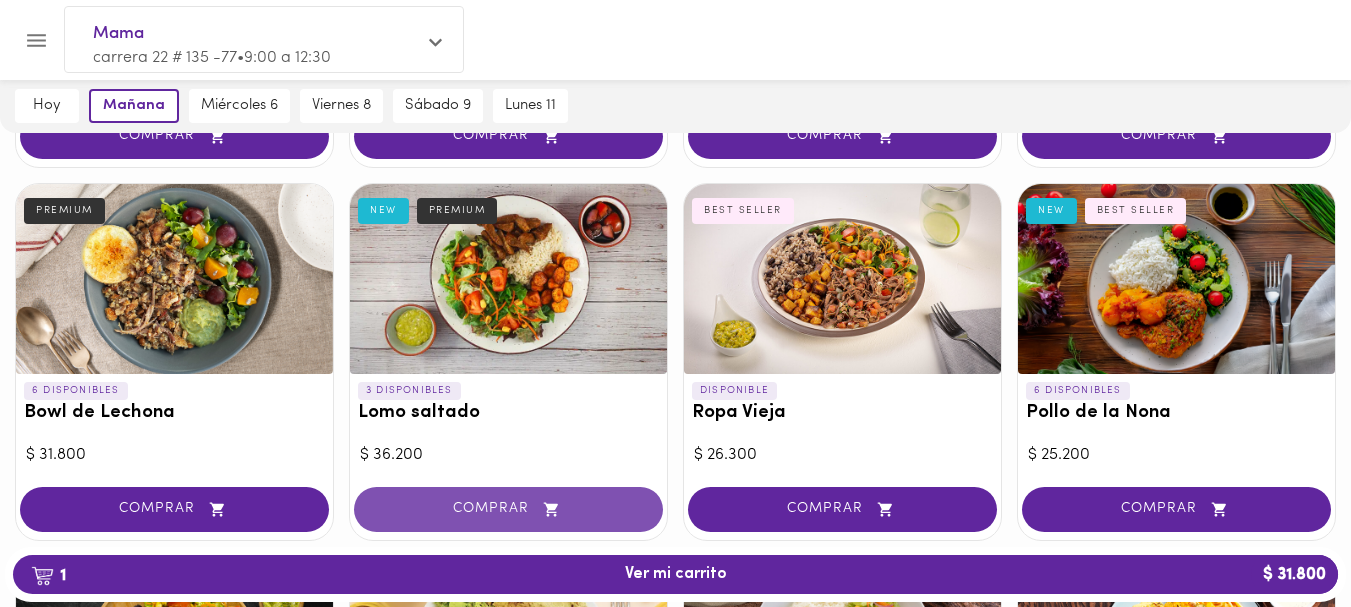 click on "COMPRAR" at bounding box center (508, 509) 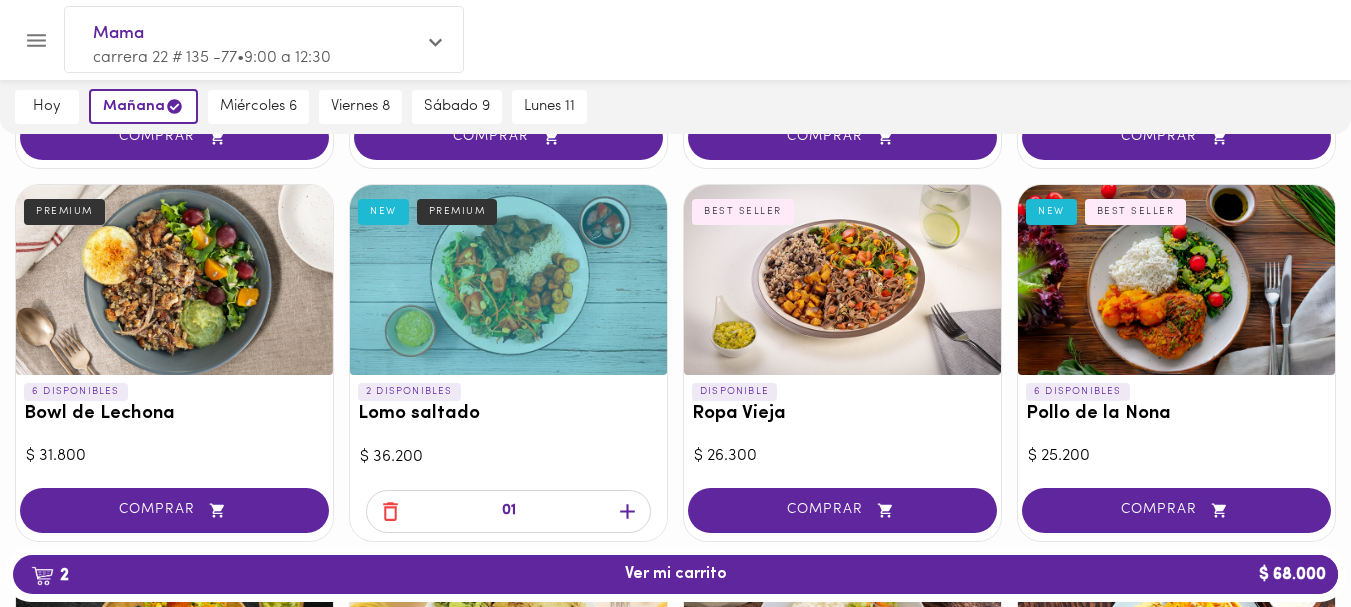 scroll, scrollTop: 486, scrollLeft: 0, axis: vertical 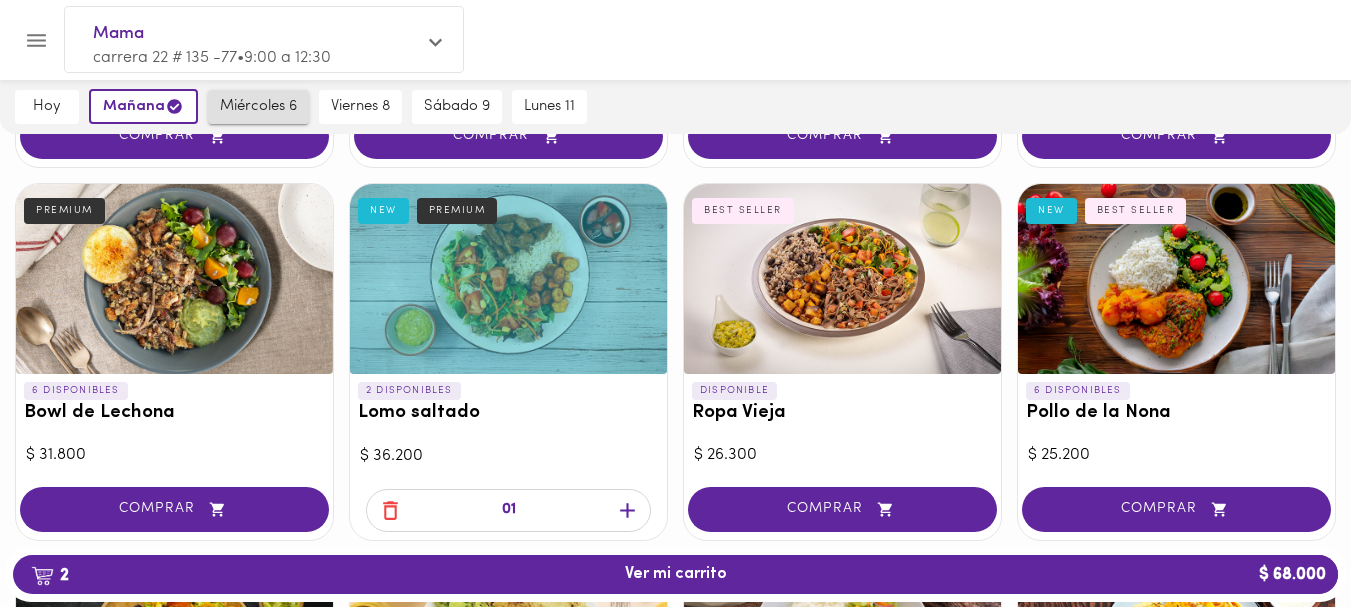 click on "miércoles 6" at bounding box center (258, 107) 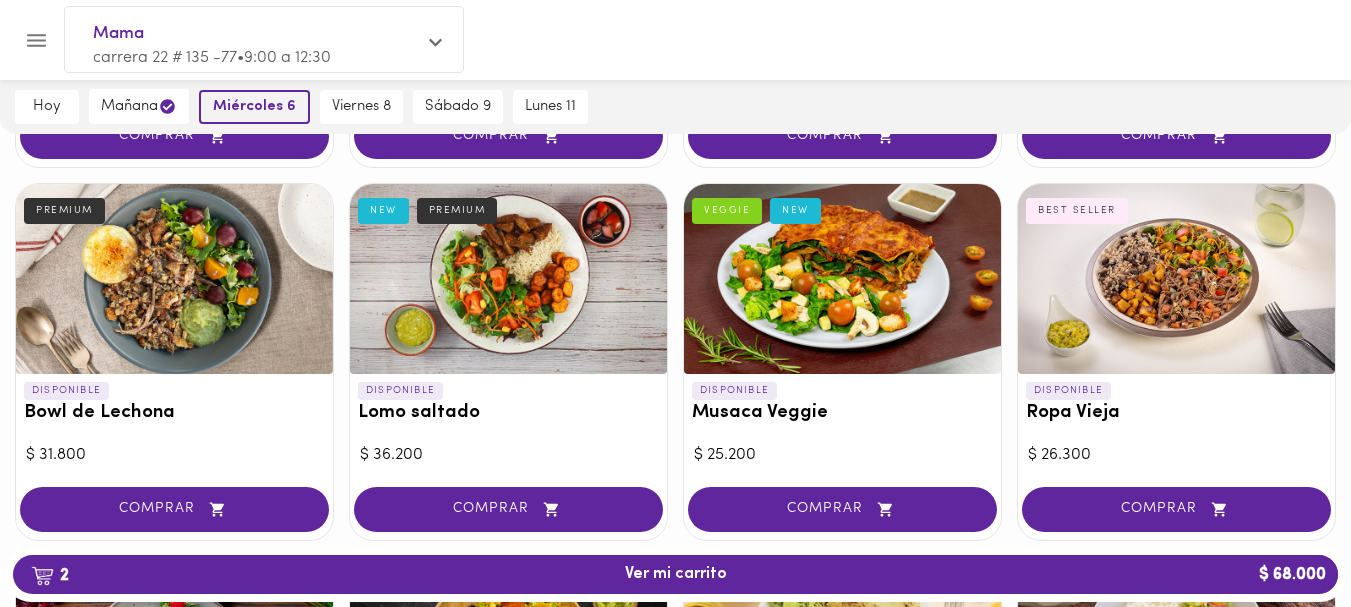 click on "miércoles 6" at bounding box center (254, 107) 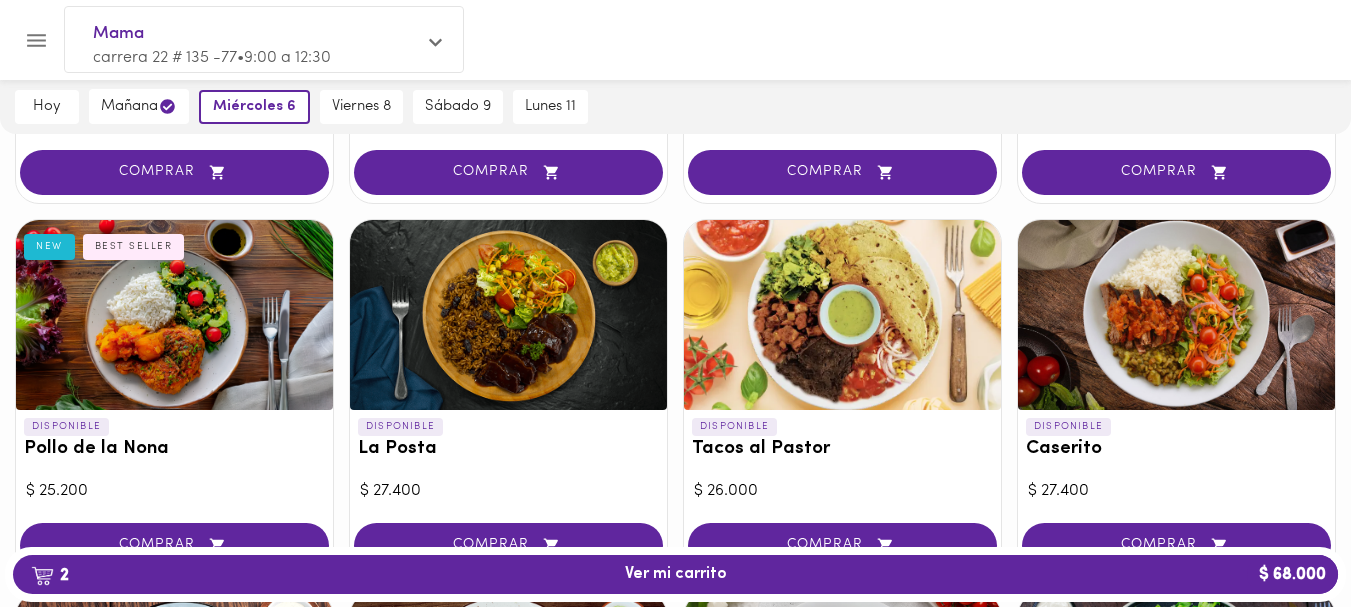 scroll, scrollTop: 887, scrollLeft: 0, axis: vertical 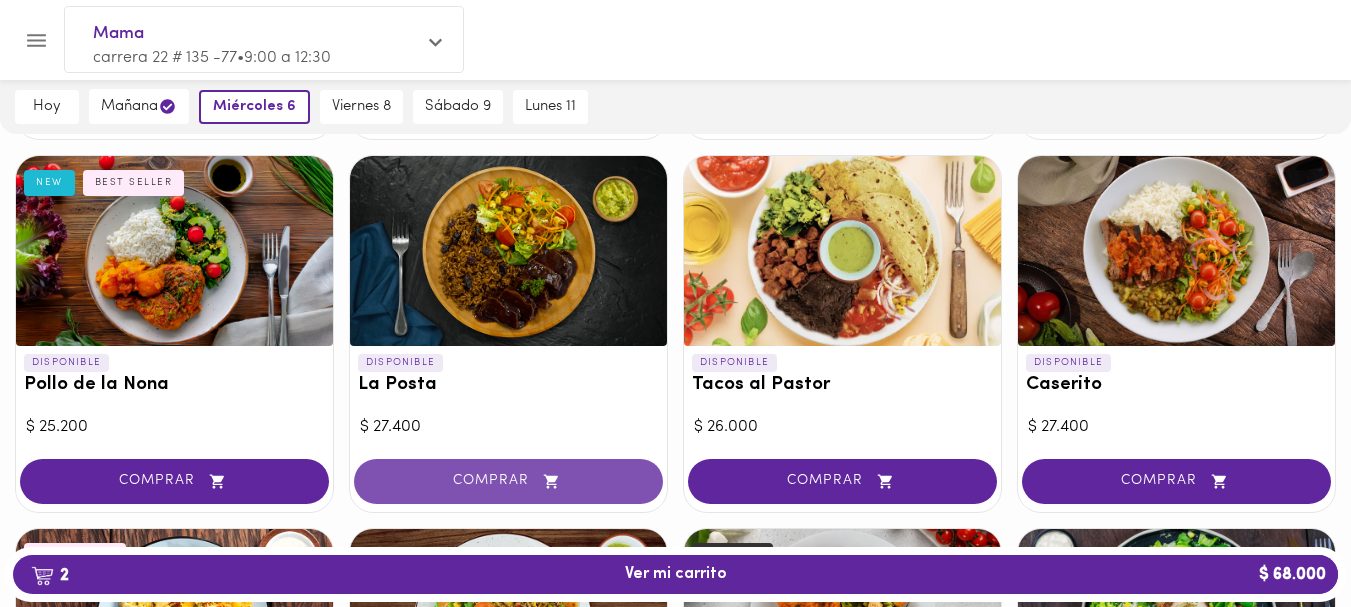 click on "COMPRAR" at bounding box center (508, 481) 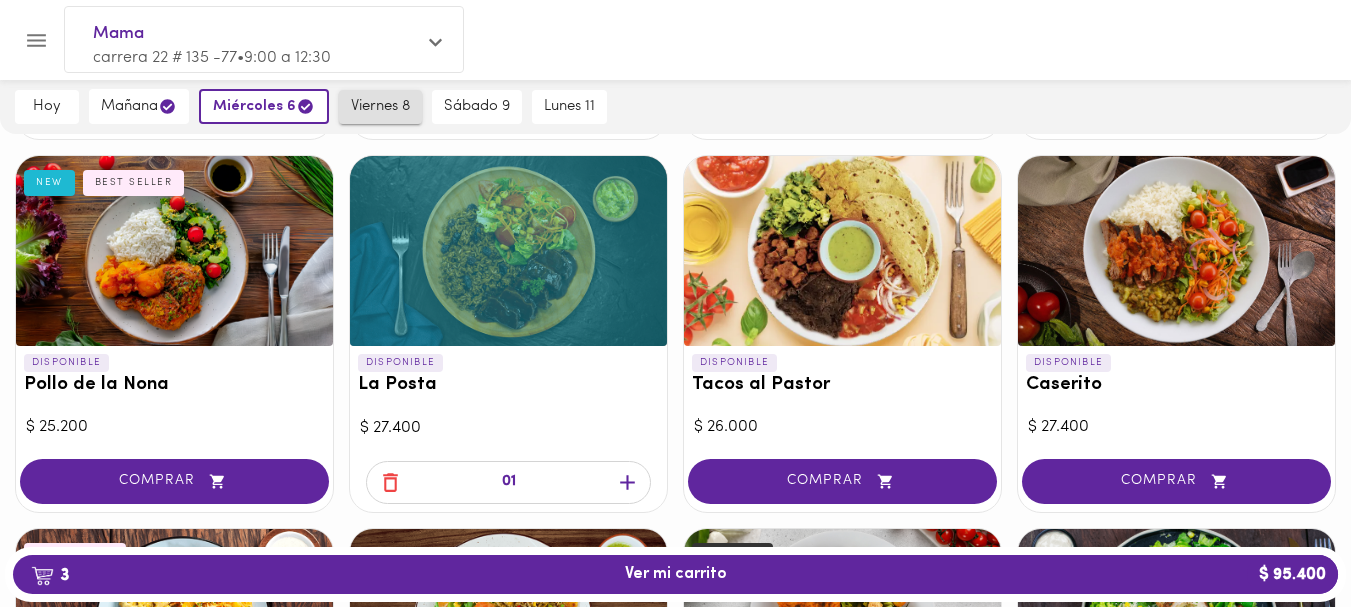 click on "viernes 8" at bounding box center (380, 107) 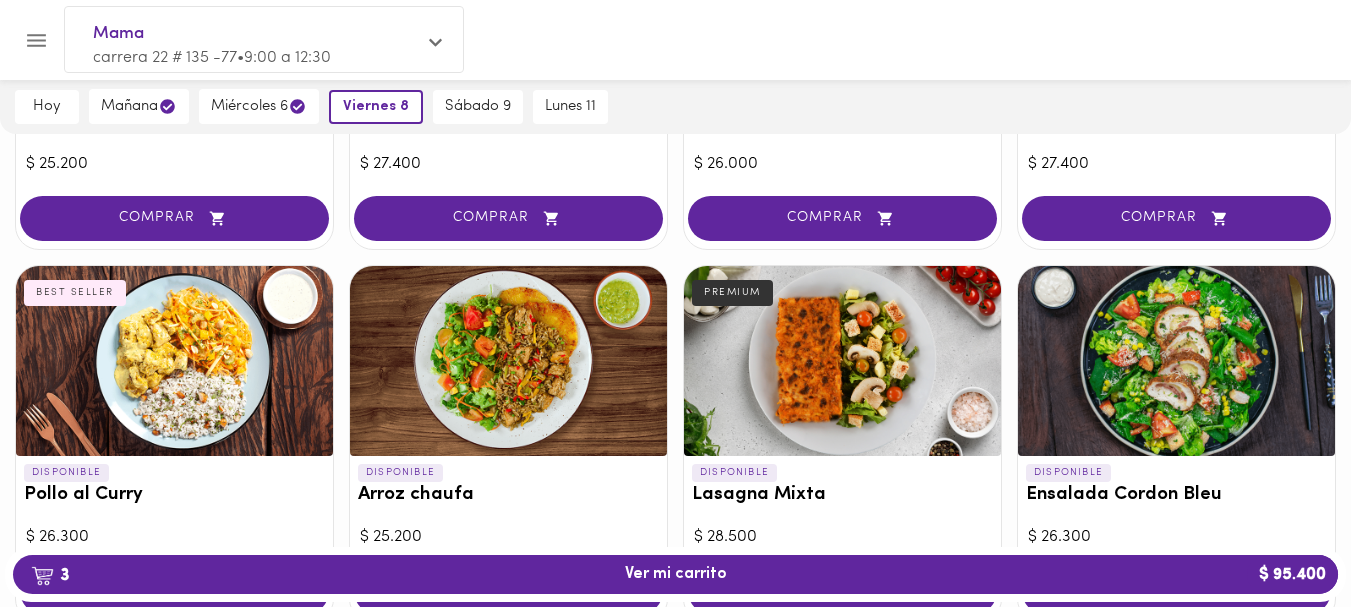 scroll, scrollTop: 1178, scrollLeft: 0, axis: vertical 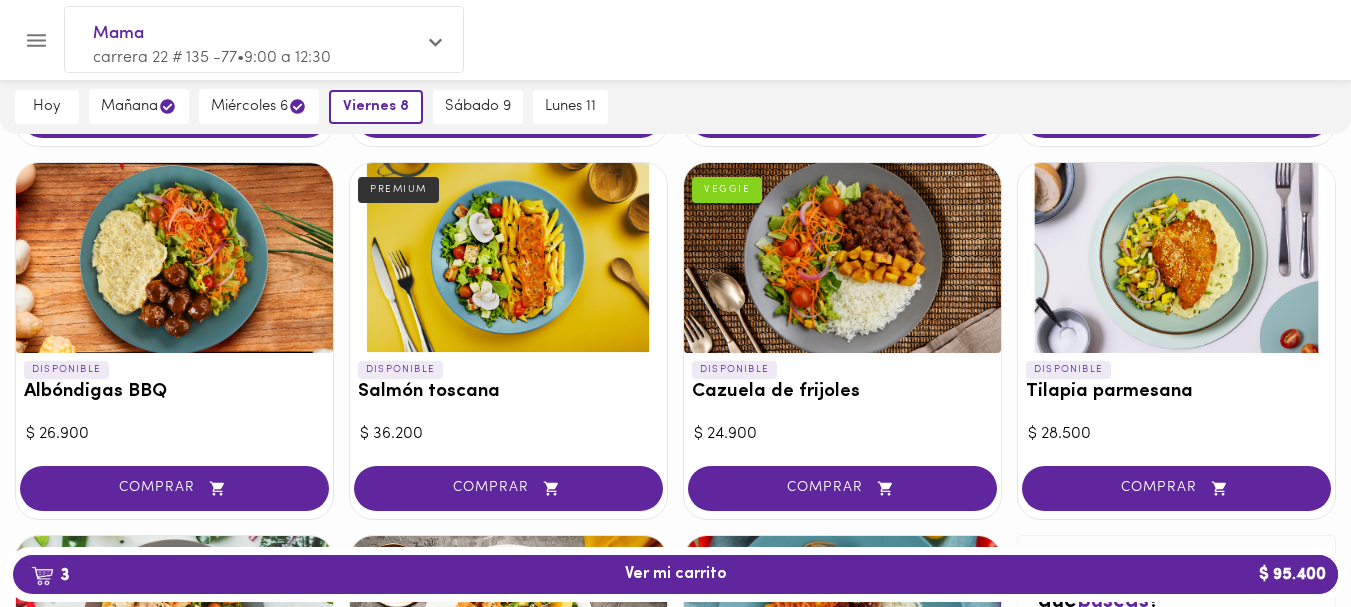 click at bounding box center [508, 258] 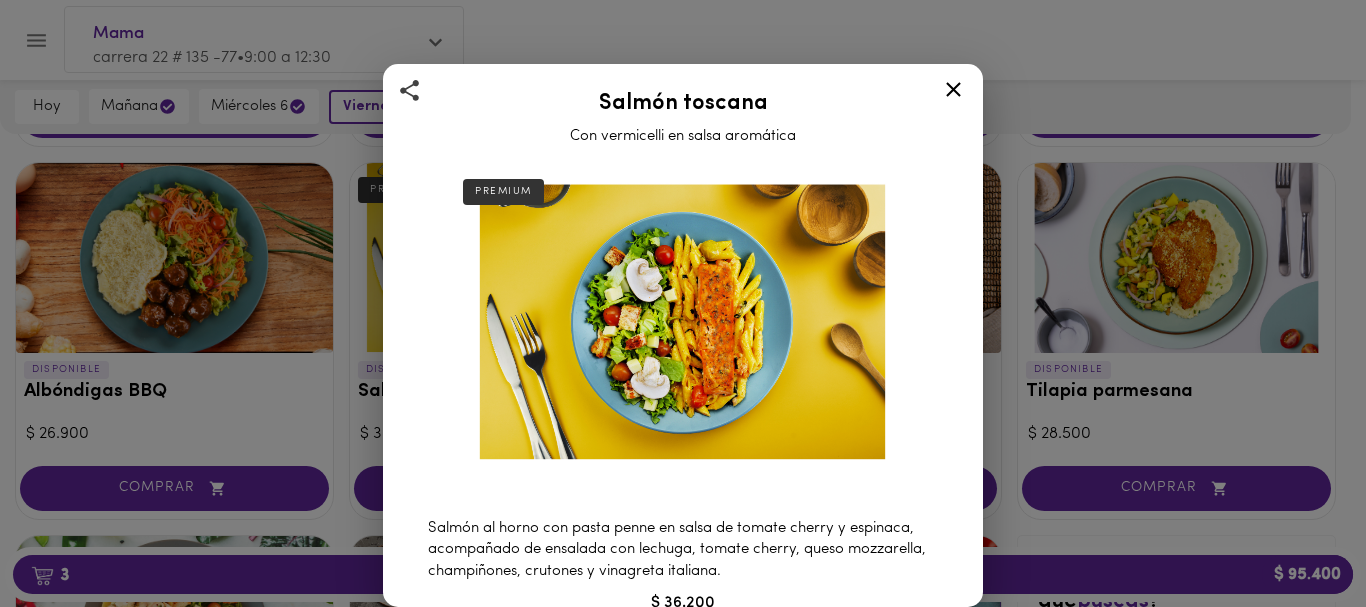 click at bounding box center [683, 324] 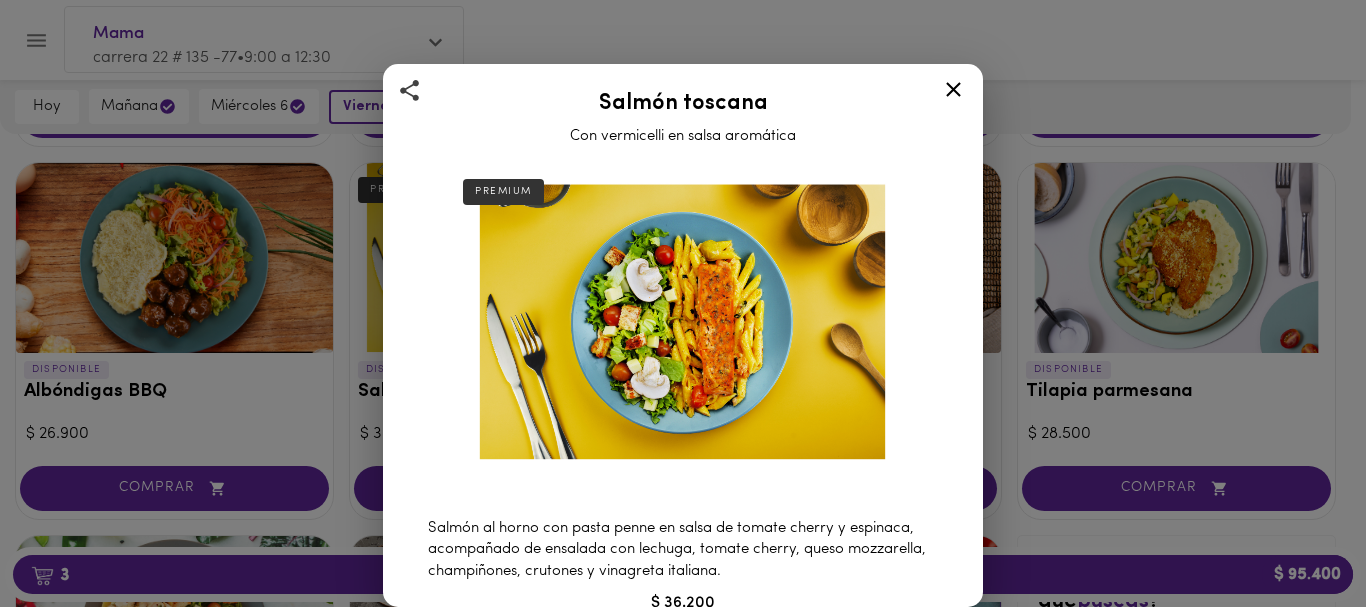 click 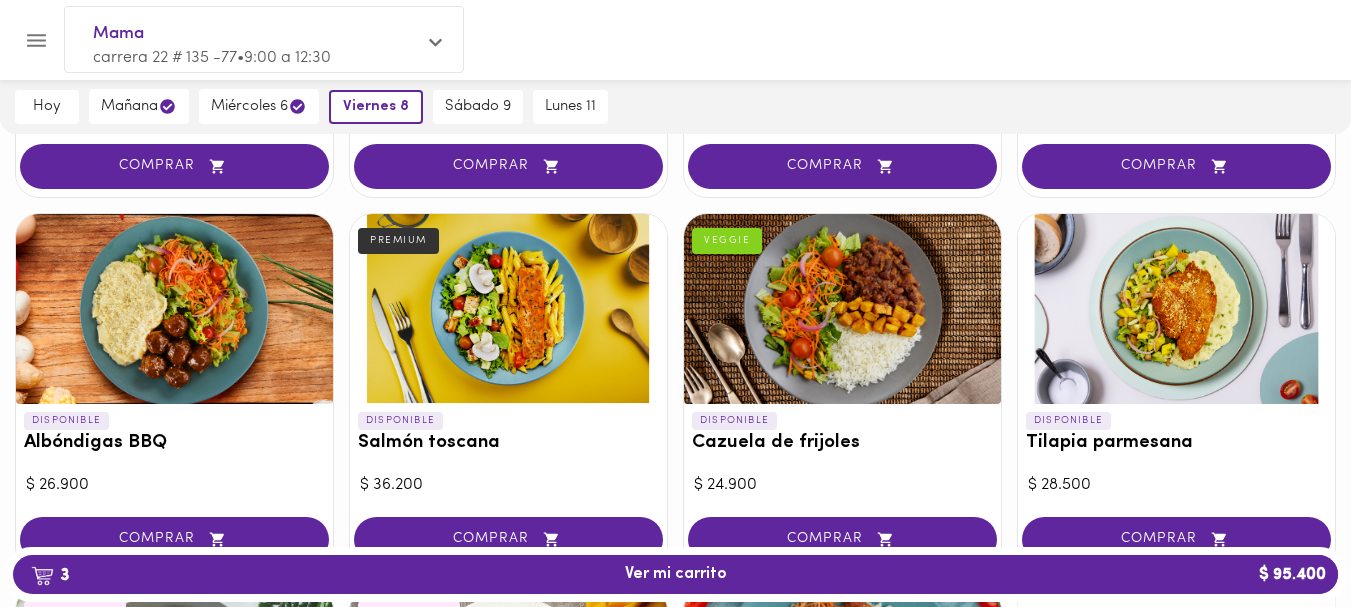 scroll, scrollTop: 1584, scrollLeft: 0, axis: vertical 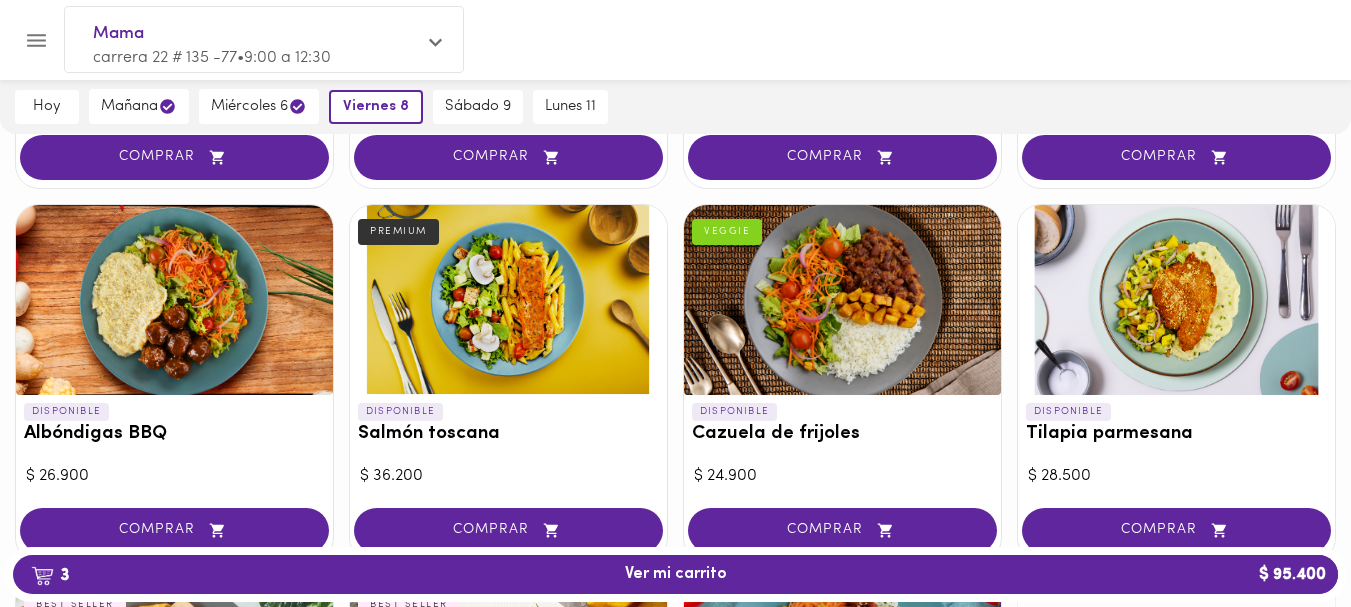 click on "DISPONIBLE Cazuela de frijoles  VEGGIE" at bounding box center (842, 428) 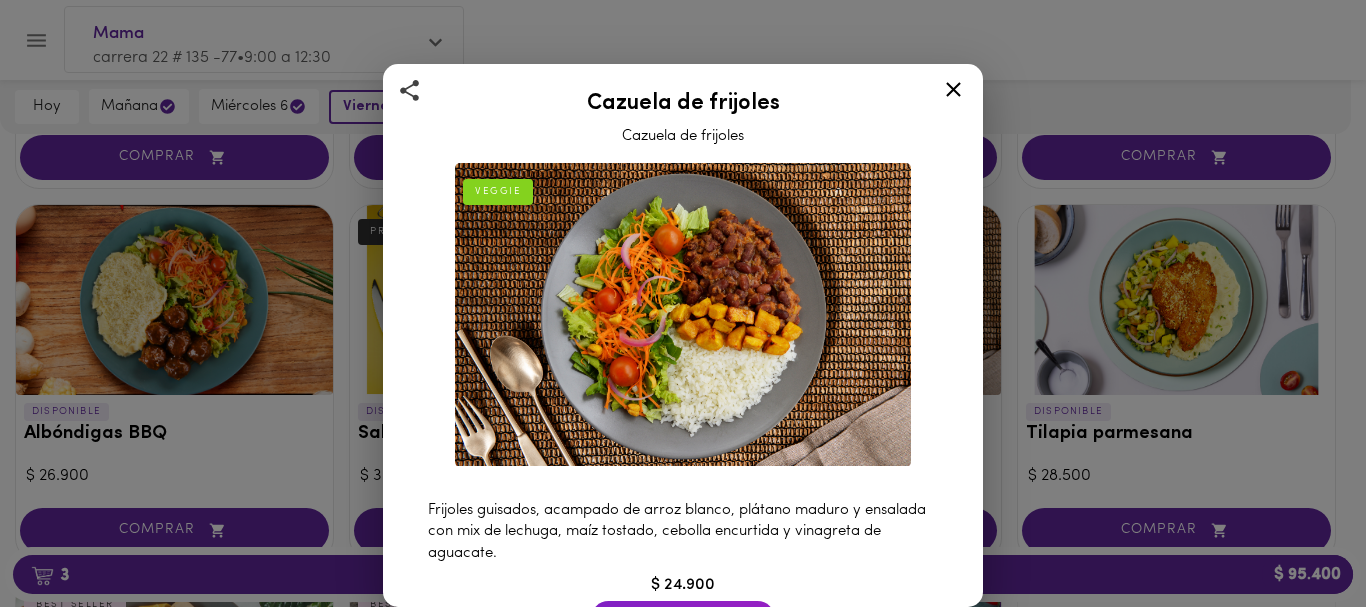 click 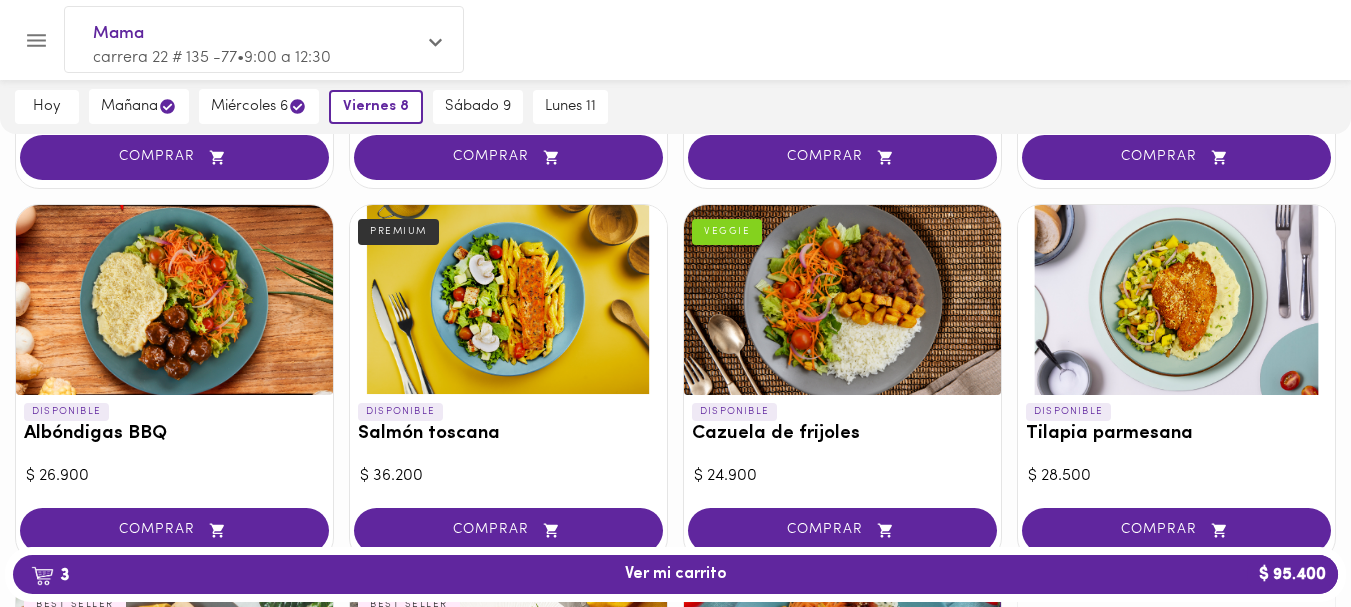 scroll, scrollTop: 1589, scrollLeft: 0, axis: vertical 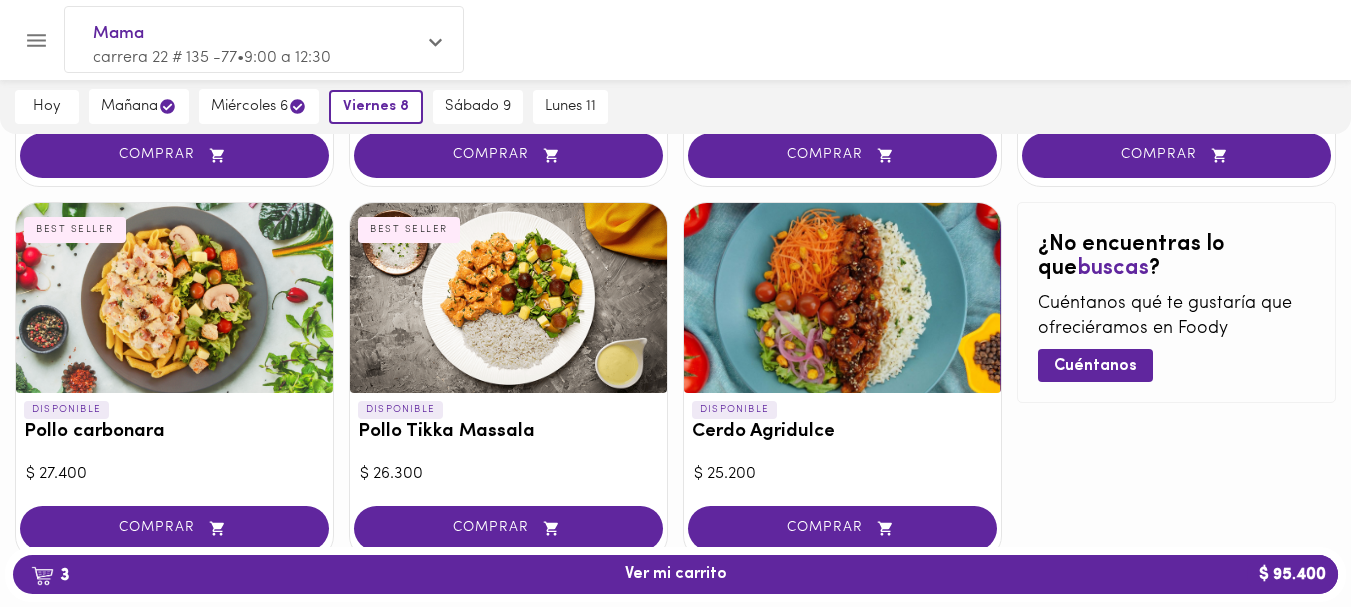 click at bounding box center (174, 298) 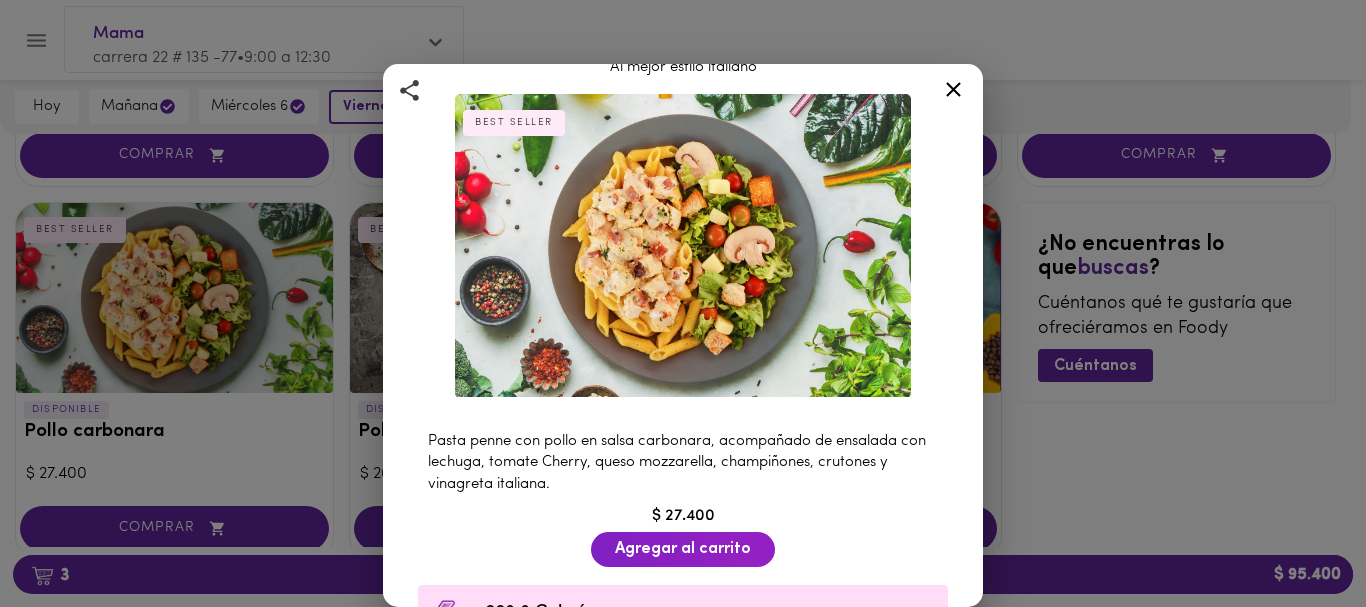 scroll, scrollTop: 85, scrollLeft: 0, axis: vertical 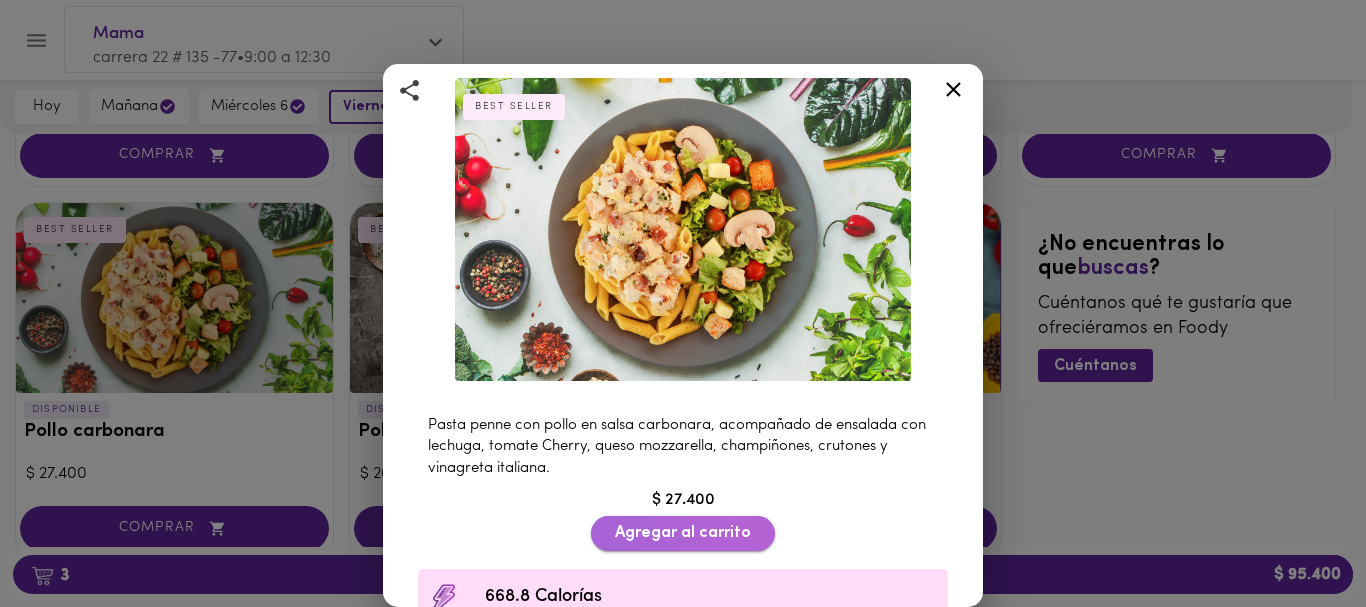 click on "Agregar al carrito" at bounding box center (683, 533) 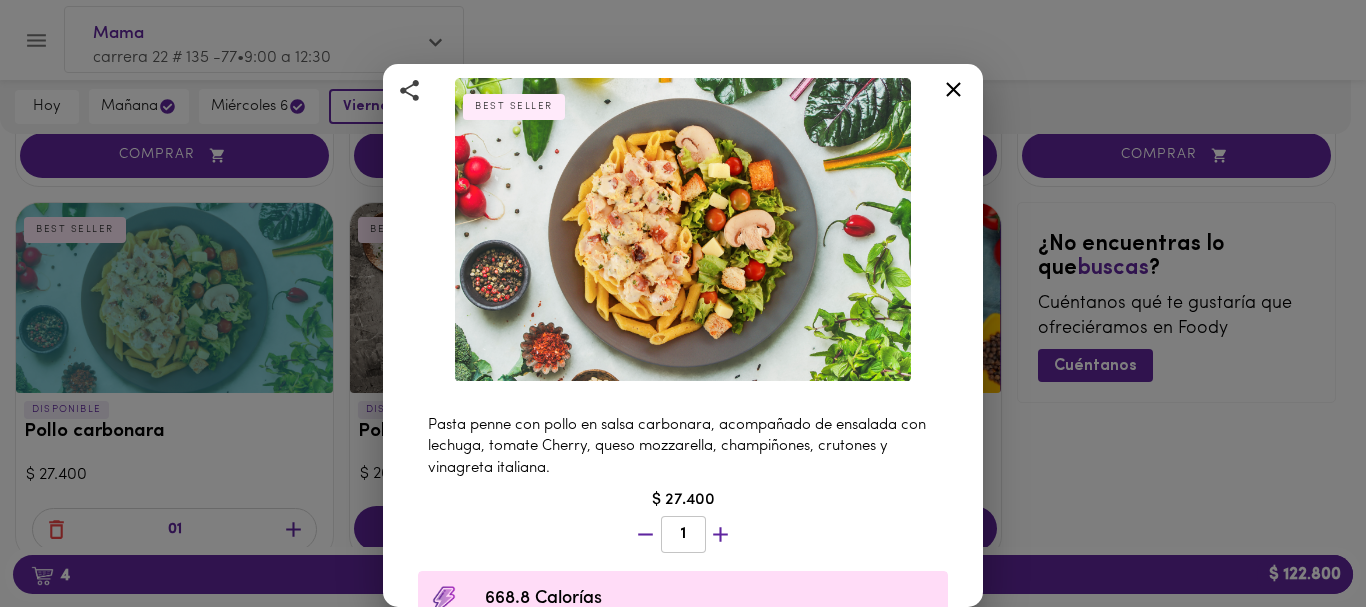 click 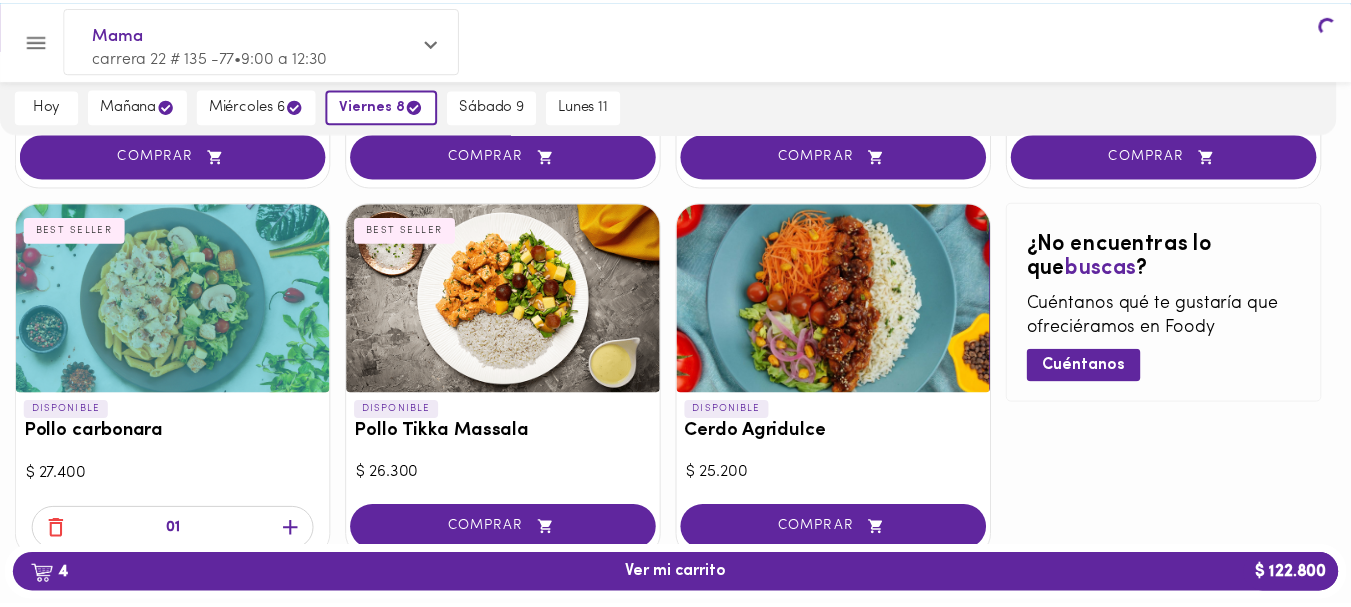 scroll, scrollTop: 0, scrollLeft: 0, axis: both 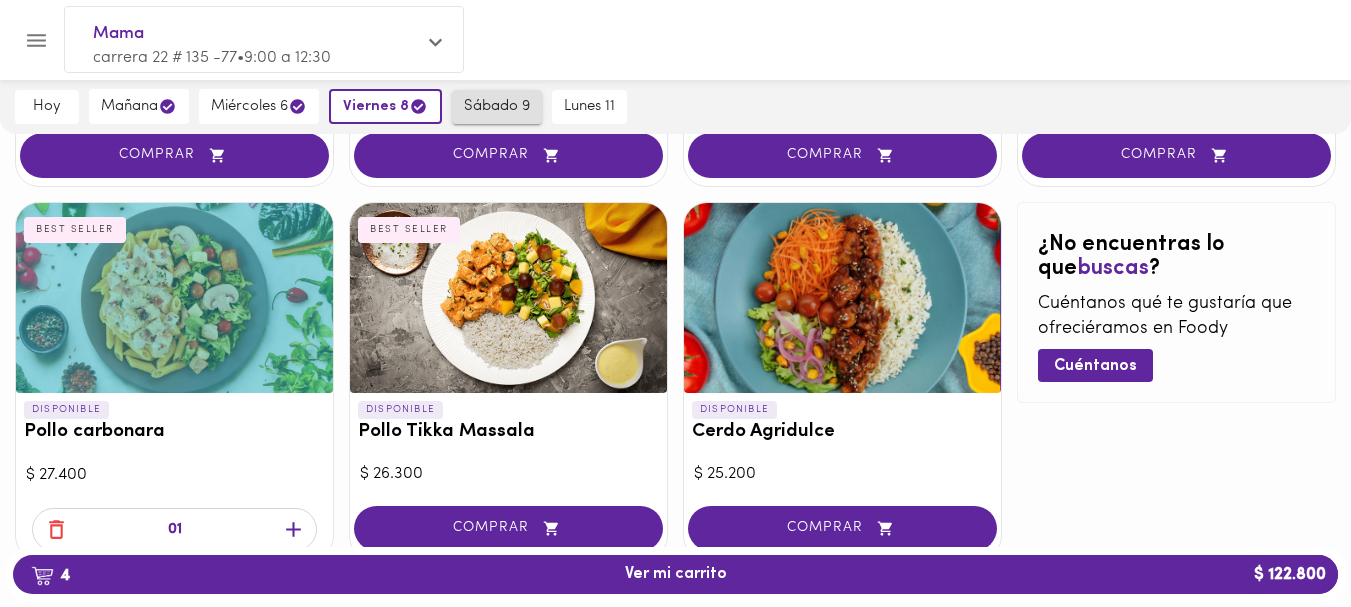 click on "sábado 9" at bounding box center [497, 107] 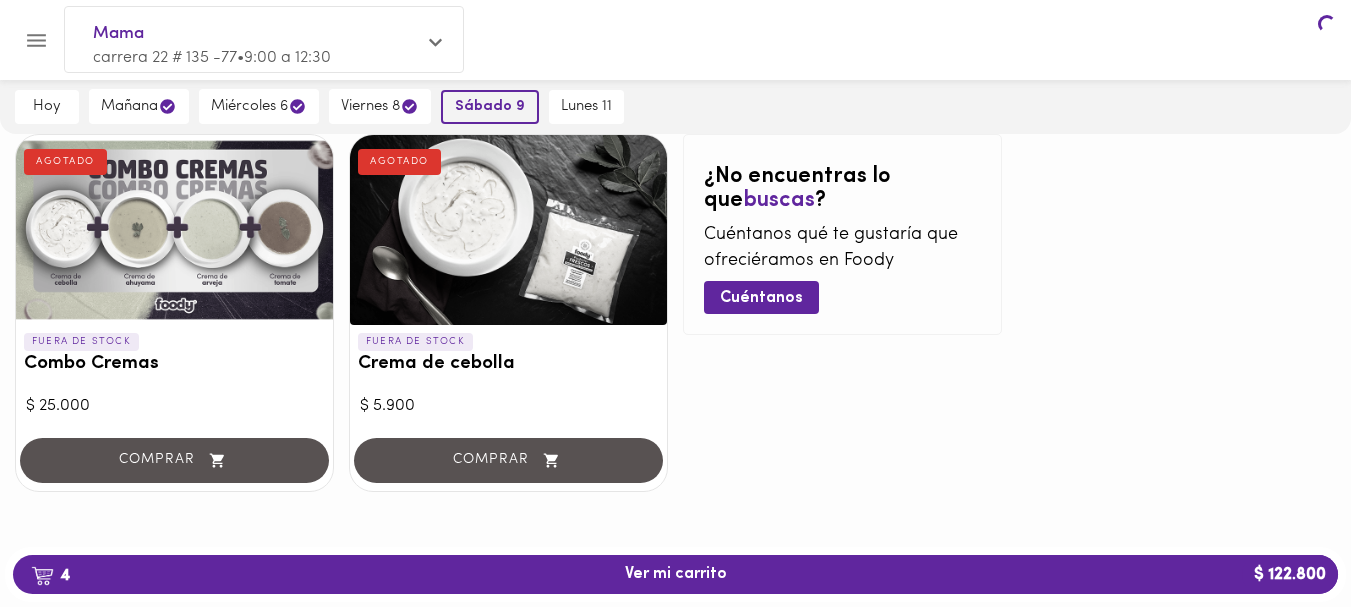 scroll, scrollTop: 0, scrollLeft: 0, axis: both 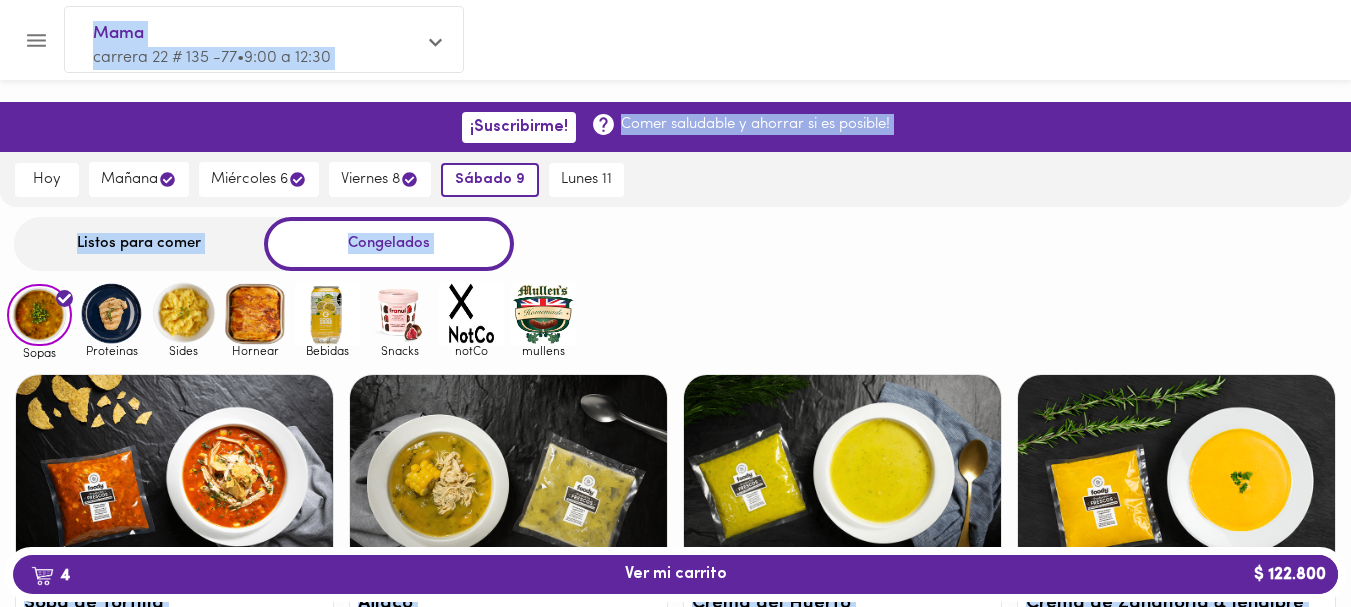 drag, startPoint x: 1335, startPoint y: 152, endPoint x: 1365, endPoint y: -81, distance: 234.92339 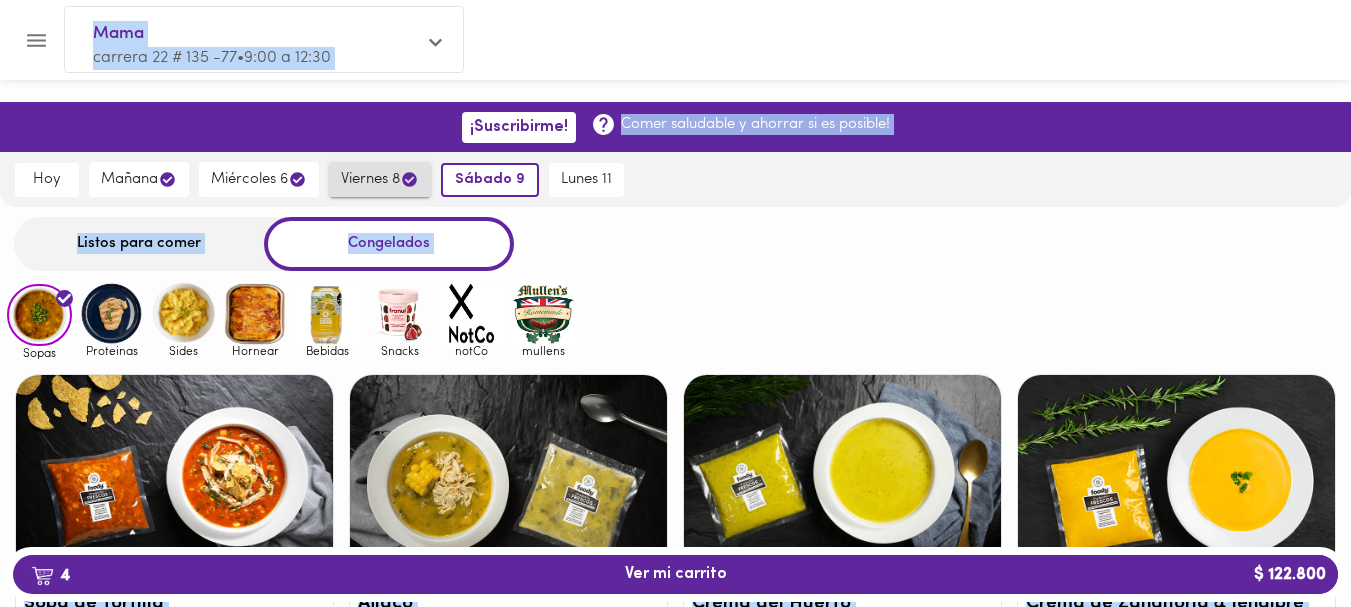 click on "viernes 8" at bounding box center [380, 179] 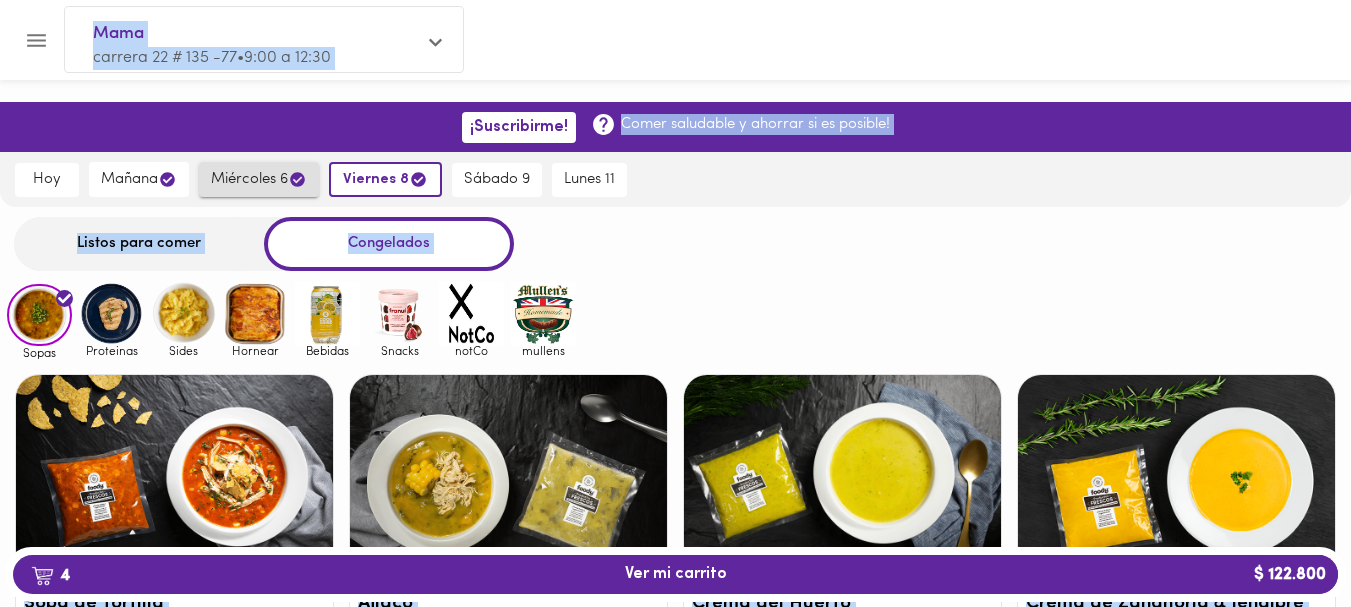 click on "miércoles 6" at bounding box center (259, 179) 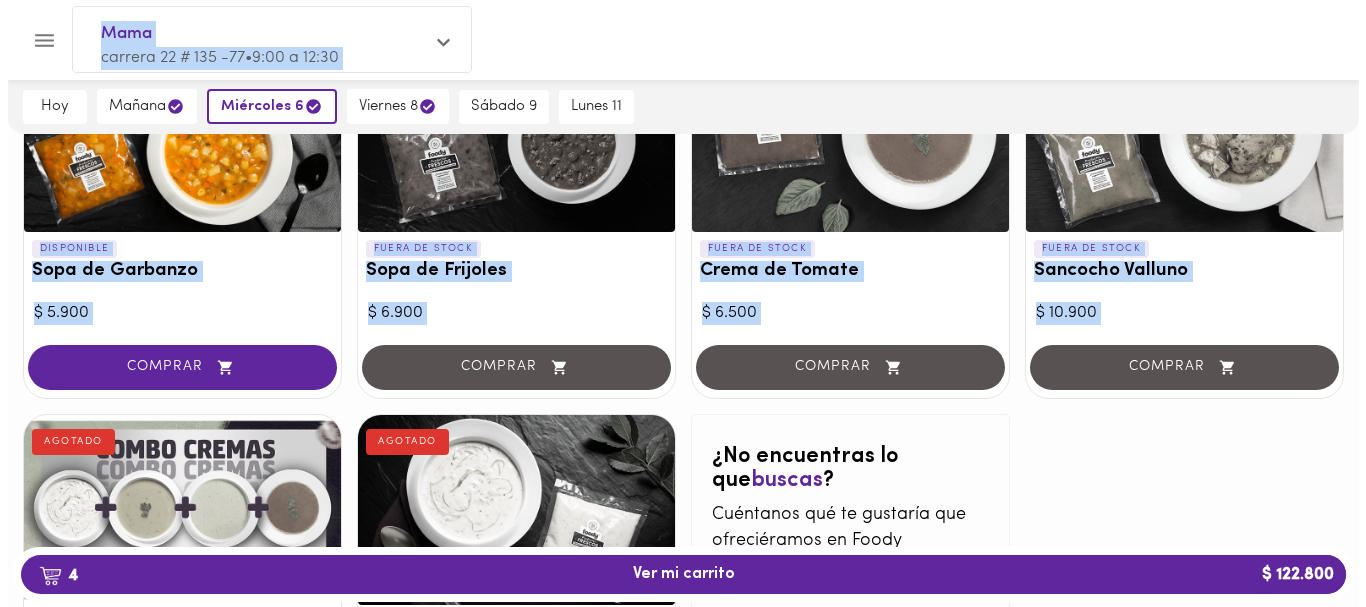 scroll, scrollTop: 1069, scrollLeft: 0, axis: vertical 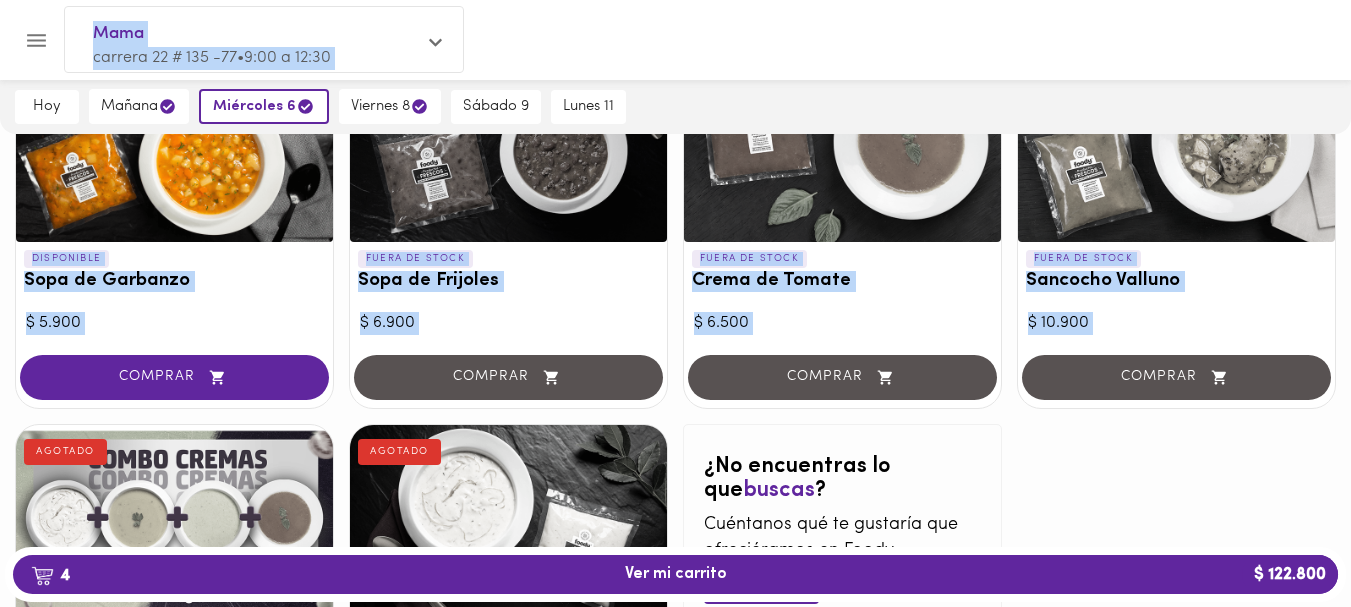 click on "4 Ver mi carrito $ 122.800" at bounding box center [676, 574] 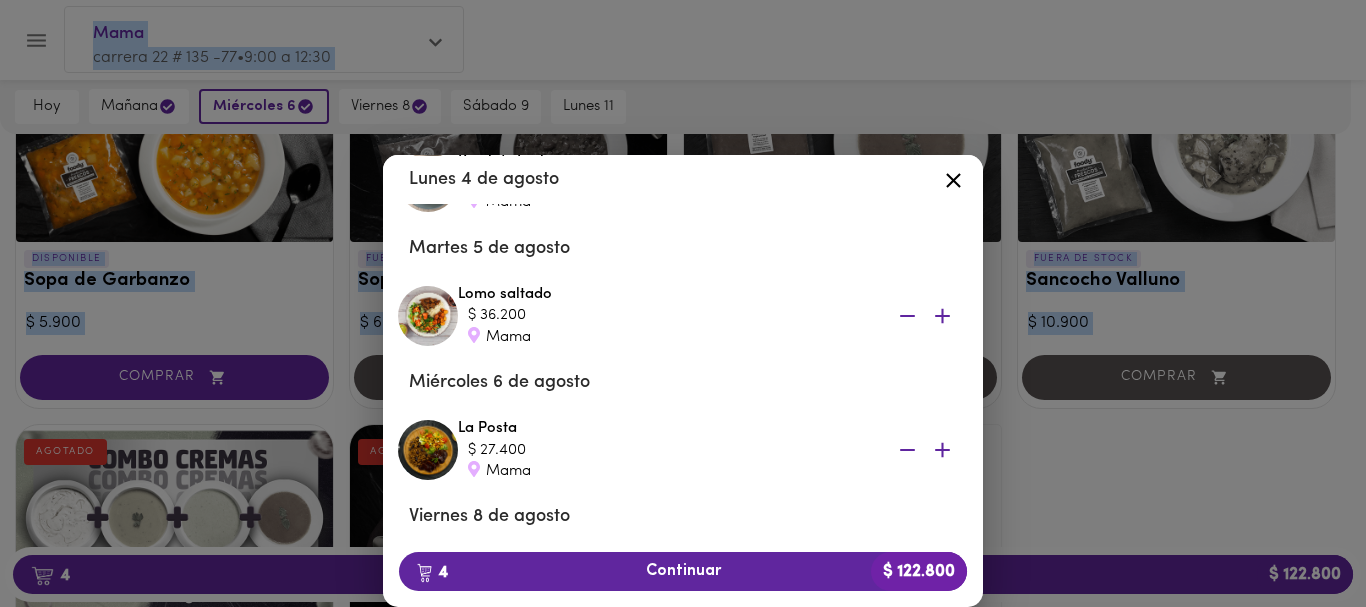 scroll, scrollTop: 143, scrollLeft: 0, axis: vertical 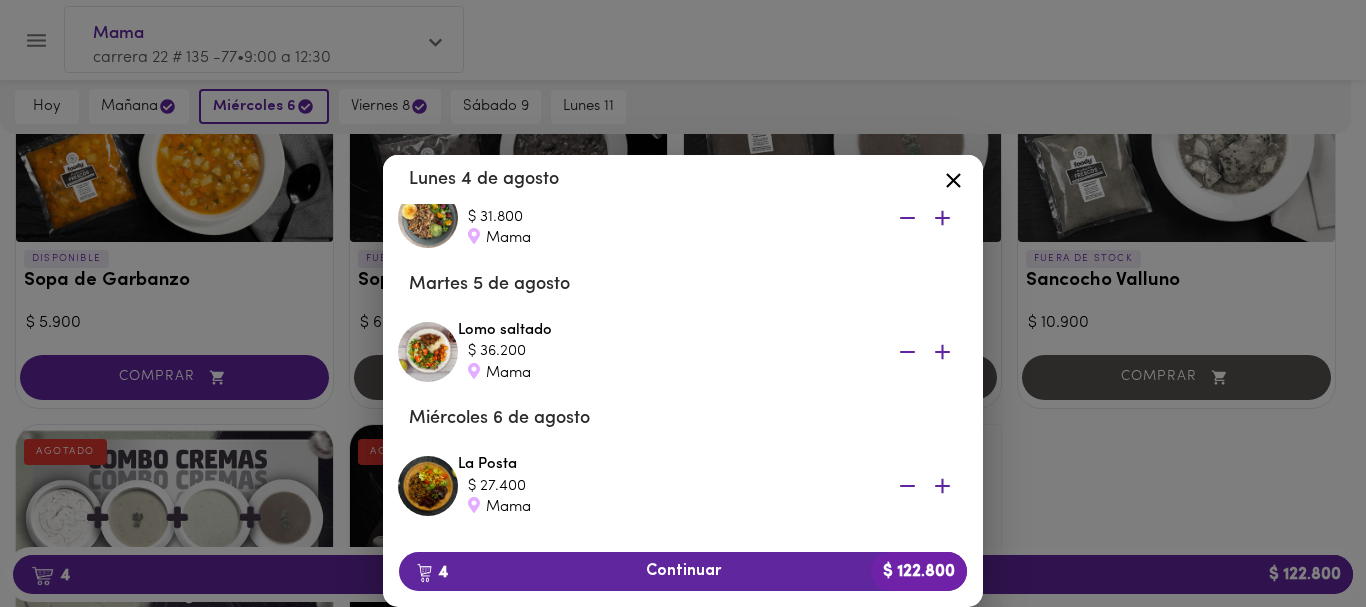 click on "Tu  Carrito Lunes 4 de agosto Bowl de Lechona $ 31.800 Mama Martes 5 de agosto Lomo saltado $ 36.200 Mama Miércoles 6 de agosto La Posta $ 27.400 Mama Viernes 8 de agosto Pollo carbonara $ 27.400 Mama Agregar más productos   Vaciar el carrito 4 Continuar $ 122.800" at bounding box center (683, 349) 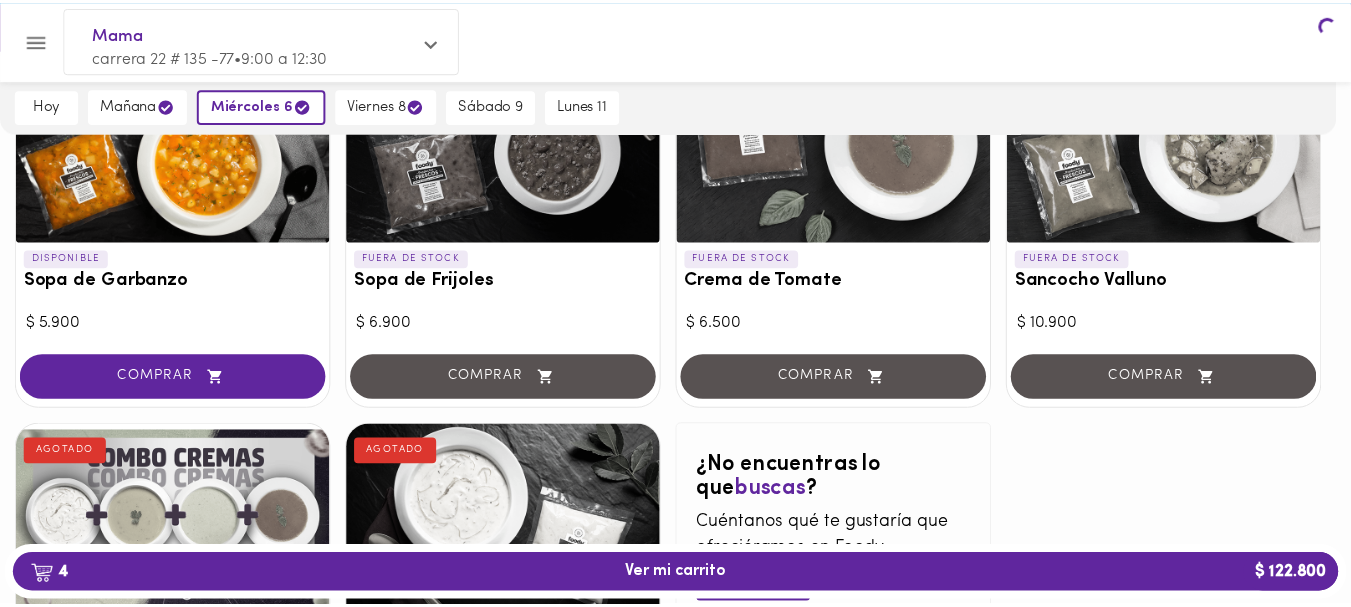 scroll, scrollTop: 0, scrollLeft: 0, axis: both 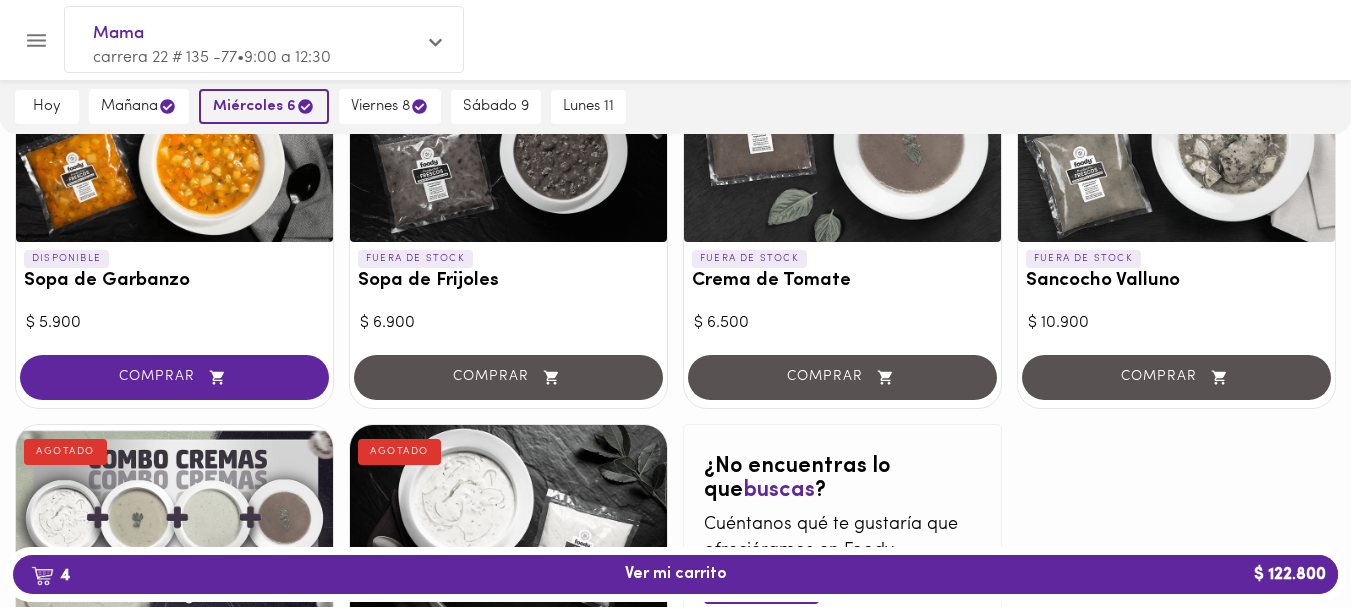 click on "miércoles 6" at bounding box center (264, 106) 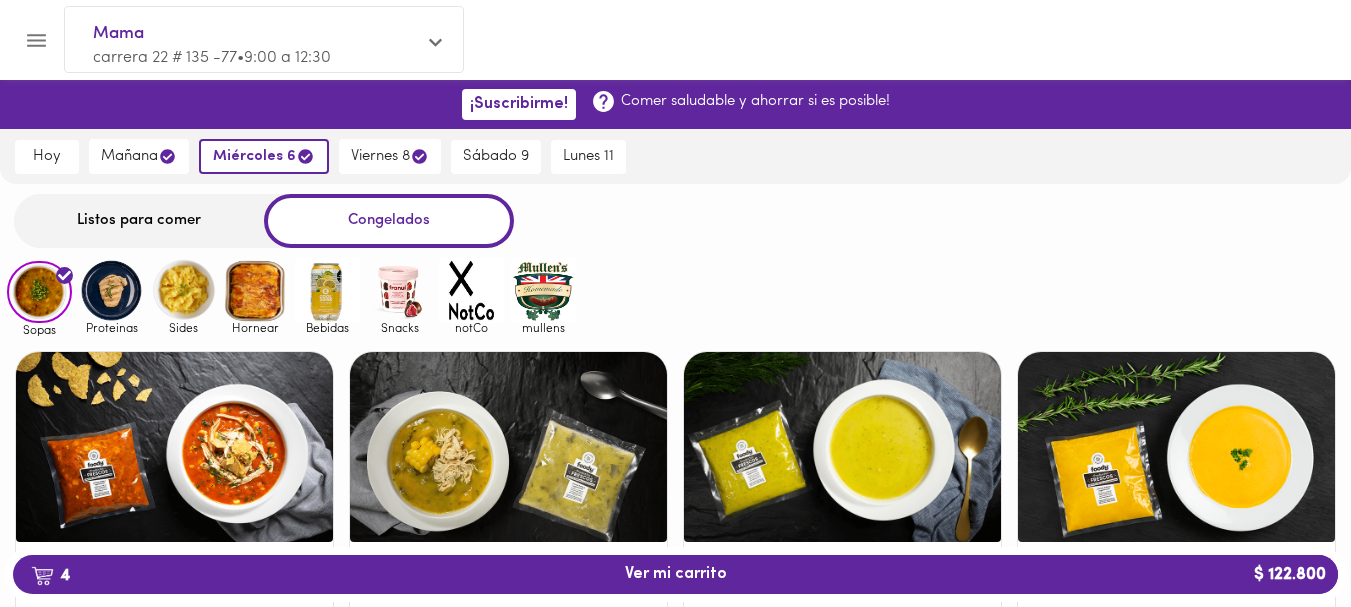 scroll, scrollTop: 0, scrollLeft: 0, axis: both 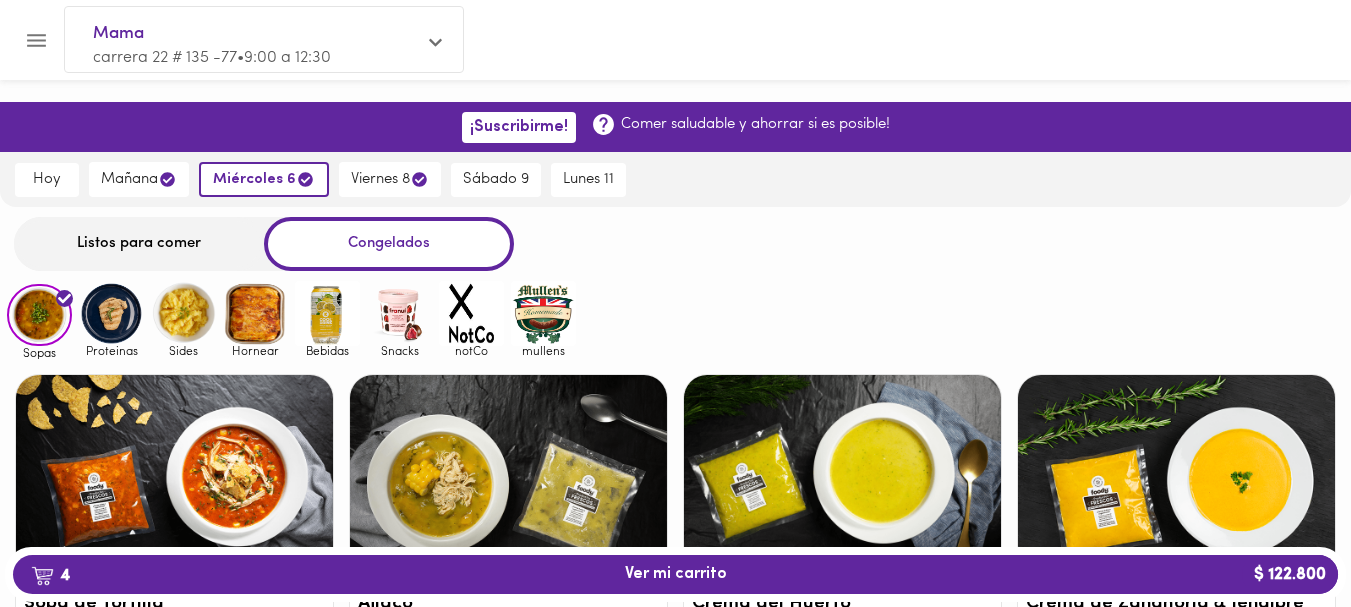 click on "Listos para comer" at bounding box center [139, 243] 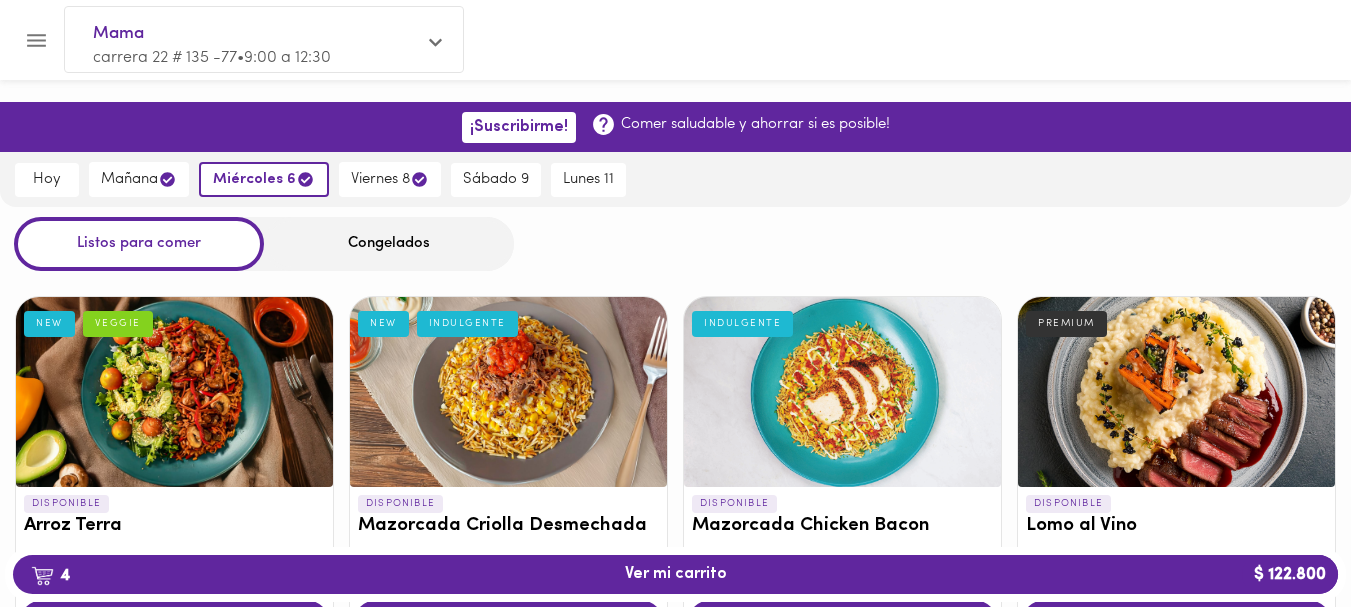 scroll, scrollTop: 9, scrollLeft: 0, axis: vertical 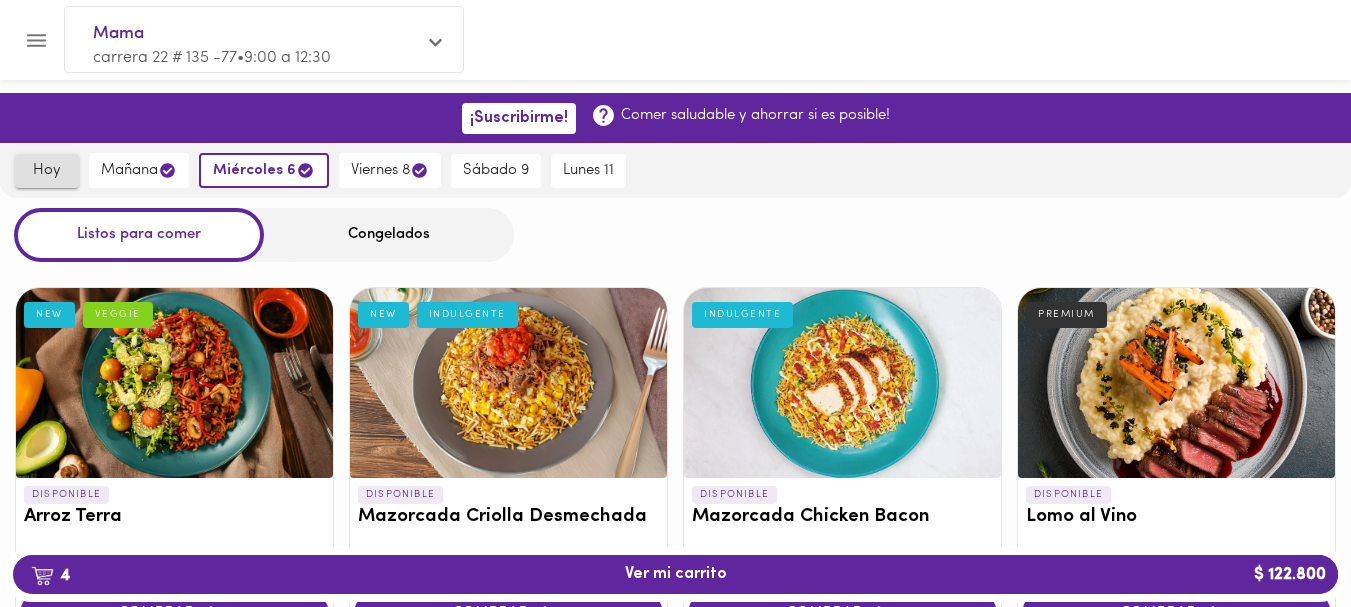 click on "hoy" at bounding box center (47, 171) 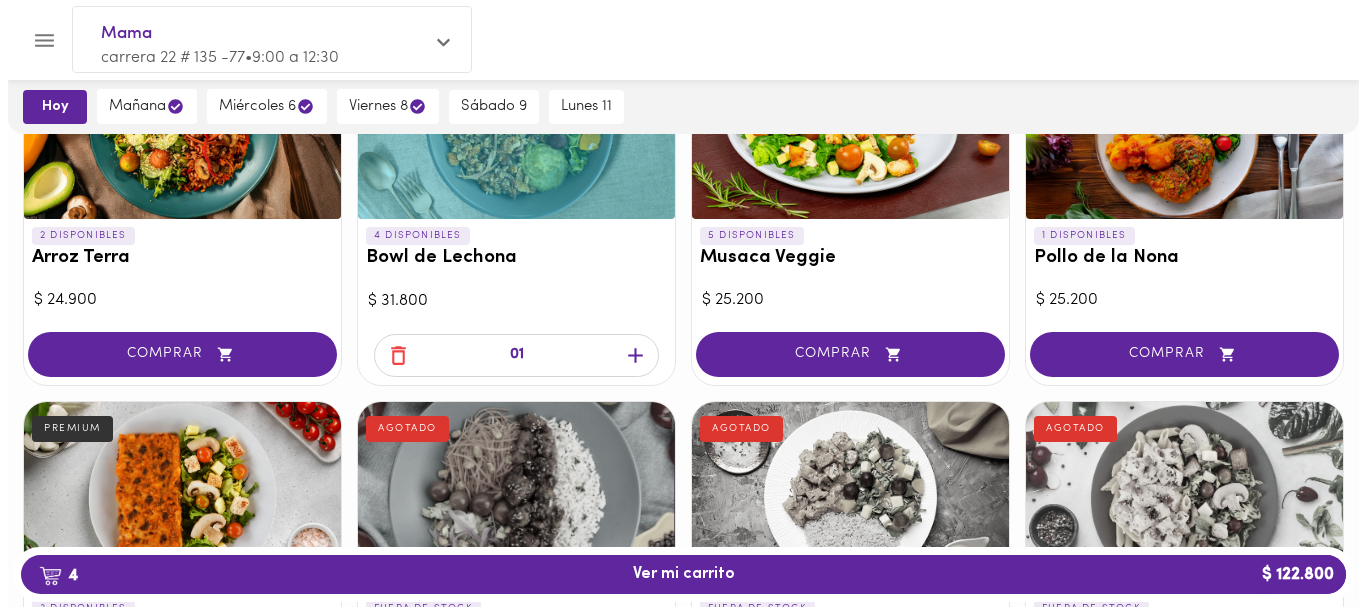 scroll, scrollTop: 323, scrollLeft: 0, axis: vertical 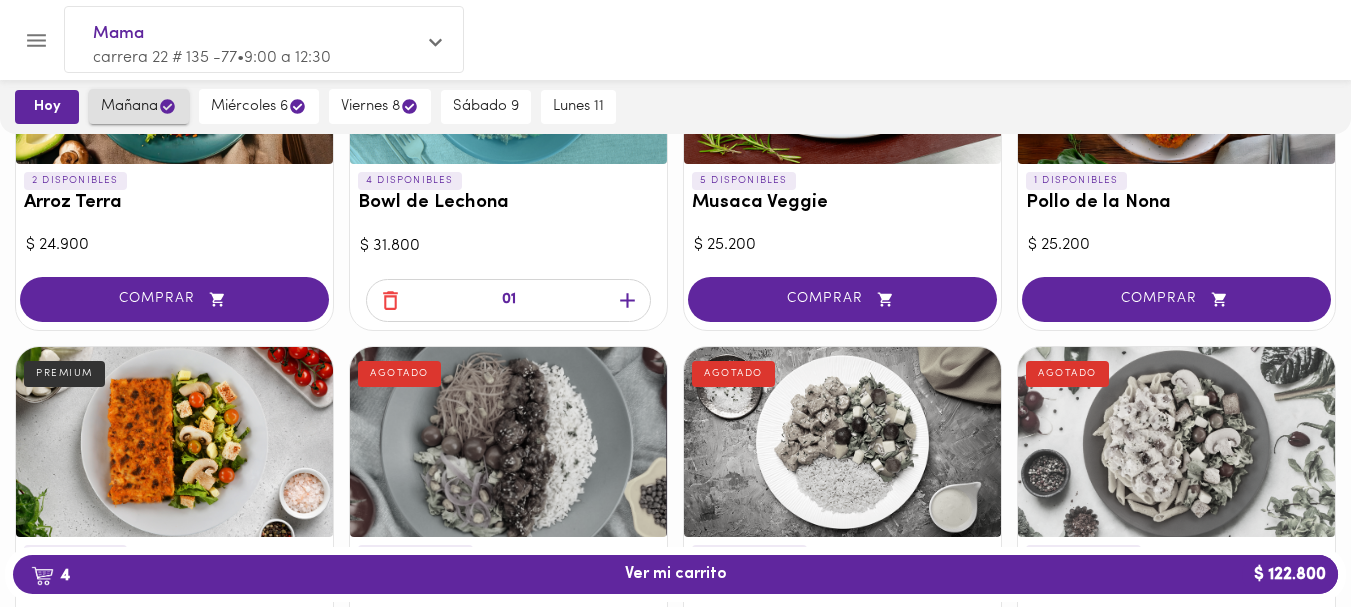 click on "mañana" at bounding box center (139, 106) 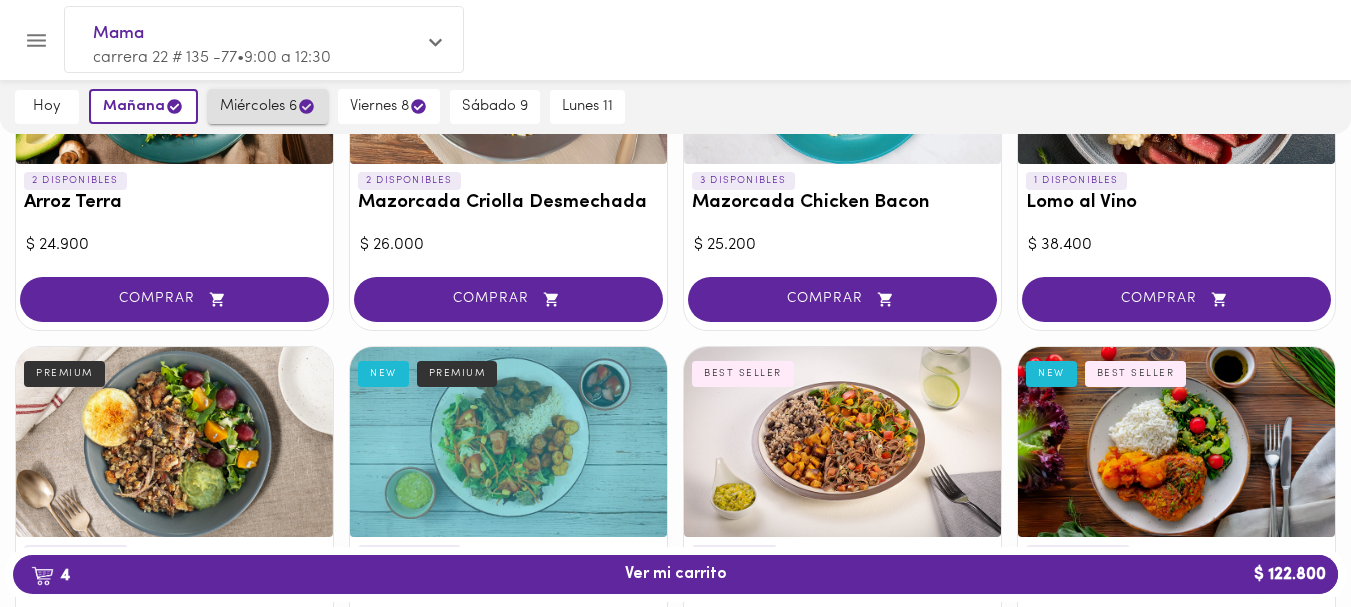 click on "miércoles 6" at bounding box center [268, 106] 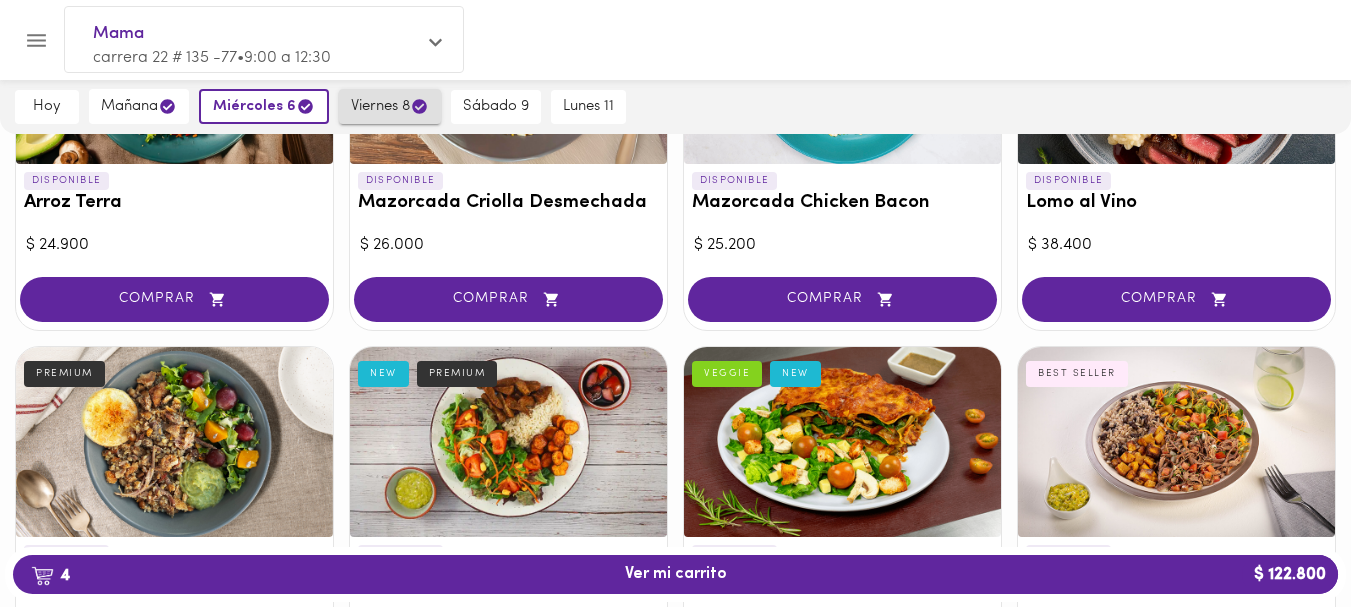 click on "viernes 8" at bounding box center [390, 106] 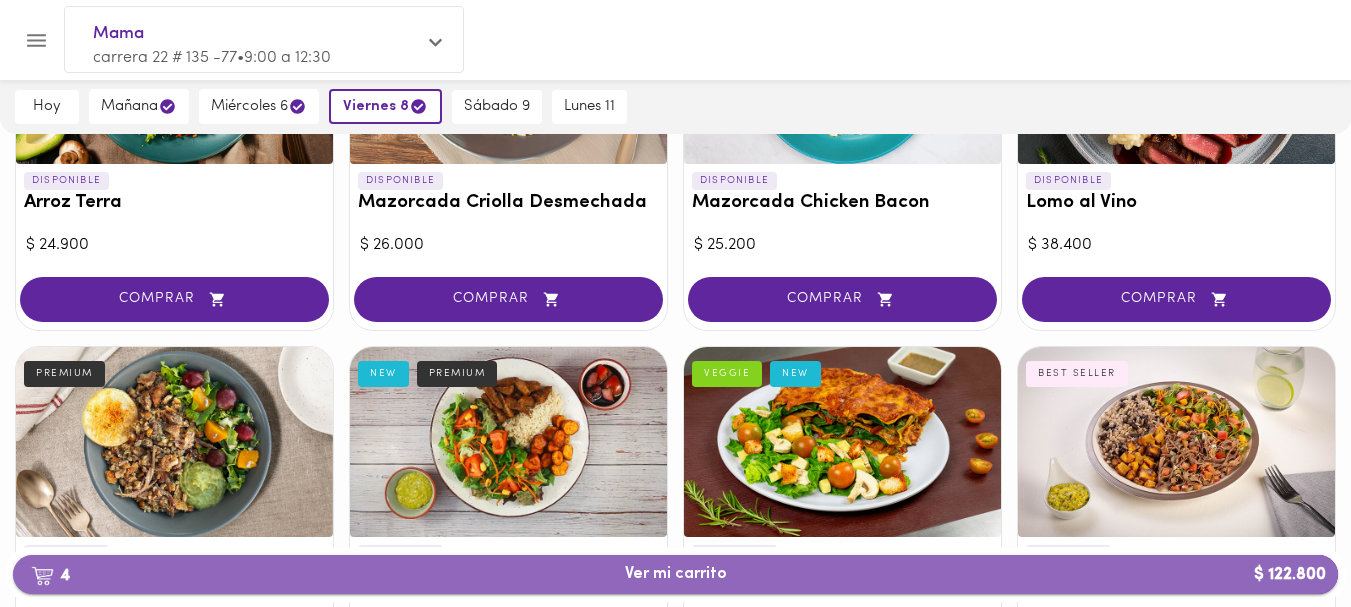 click on "4 Ver mi carrito $ 122.800" at bounding box center [676, 574] 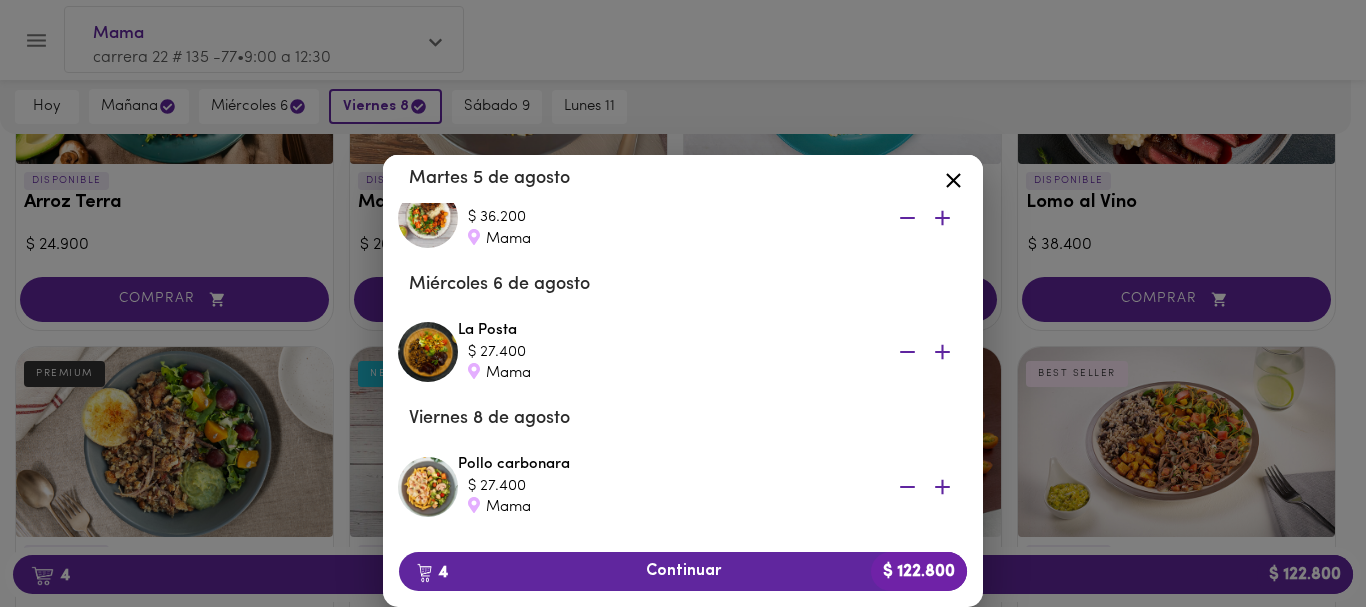 scroll, scrollTop: 239, scrollLeft: 0, axis: vertical 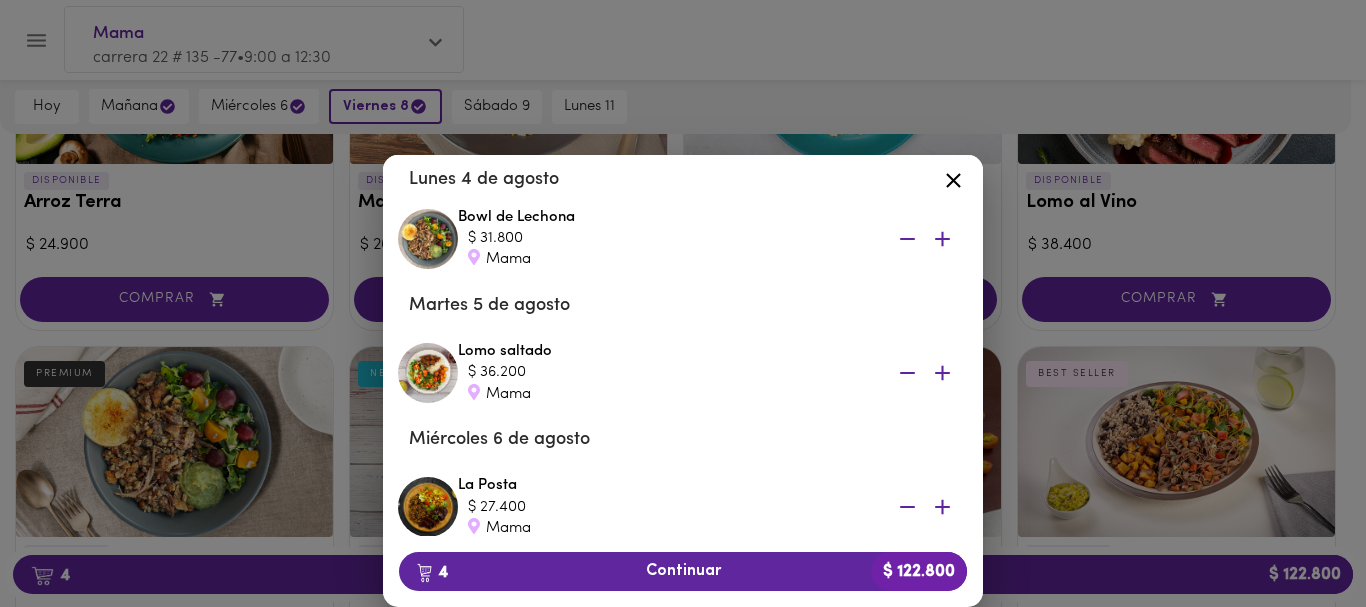 click on "Tu  Carrito Lunes 4 de agosto Bowl de Lechona $ 31.800 Mama Martes 5 de agosto Lomo saltado $ 36.200 Mama Miércoles 6 de agosto La Posta $ 27.400 Mama Viernes 8 de agosto Pollo carbonara $ 27.400 Mama Agregar más productos   Vaciar el carrito 4 Continuar $ 122.800" at bounding box center [683, 349] 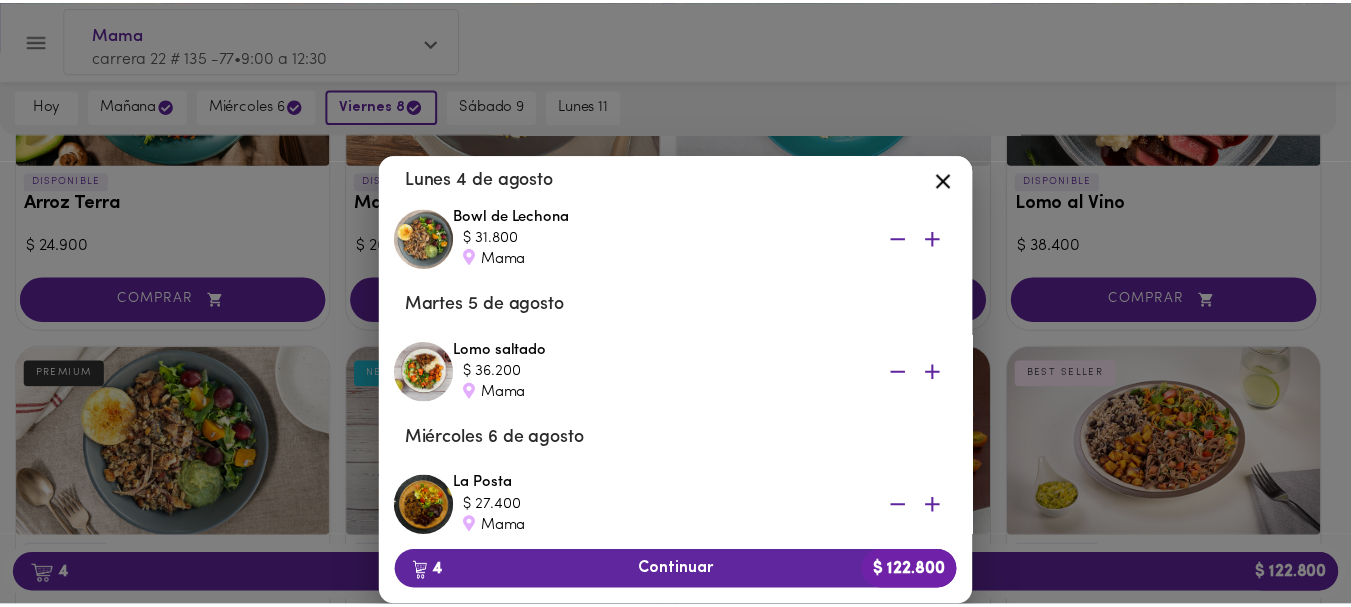scroll, scrollTop: 0, scrollLeft: 0, axis: both 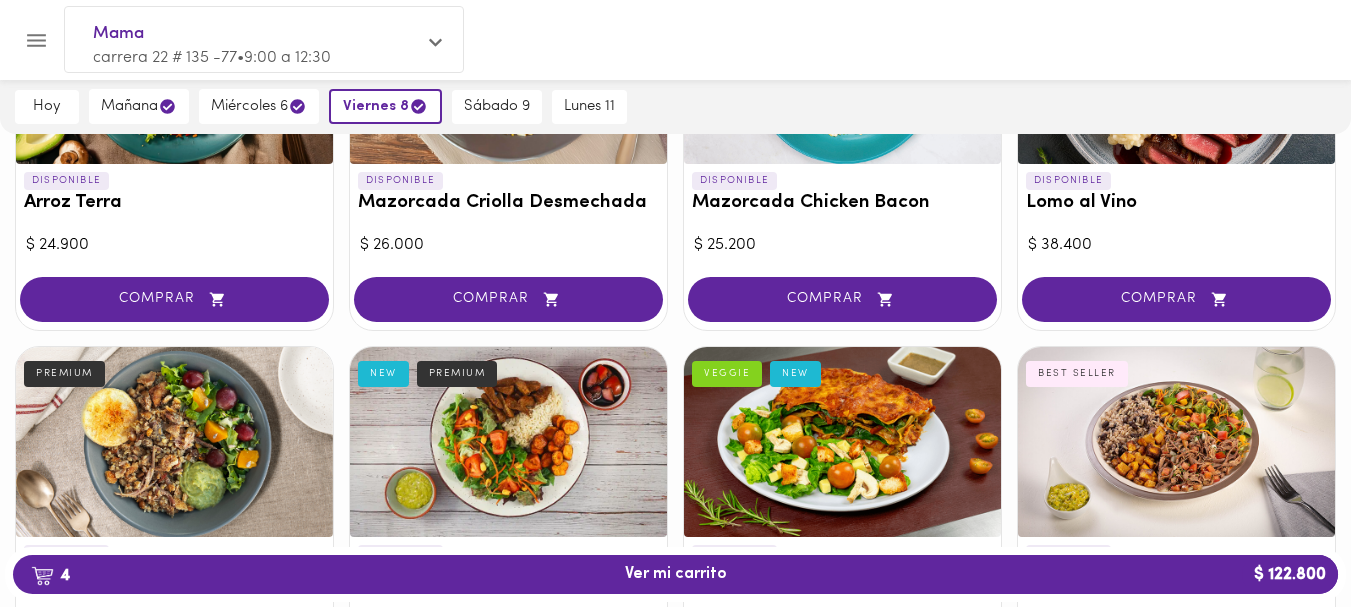 click on "DISPONIBLE Musaca Veggie VEGGIE NEW $ 25.200 COMPRAR" at bounding box center (842, 525) 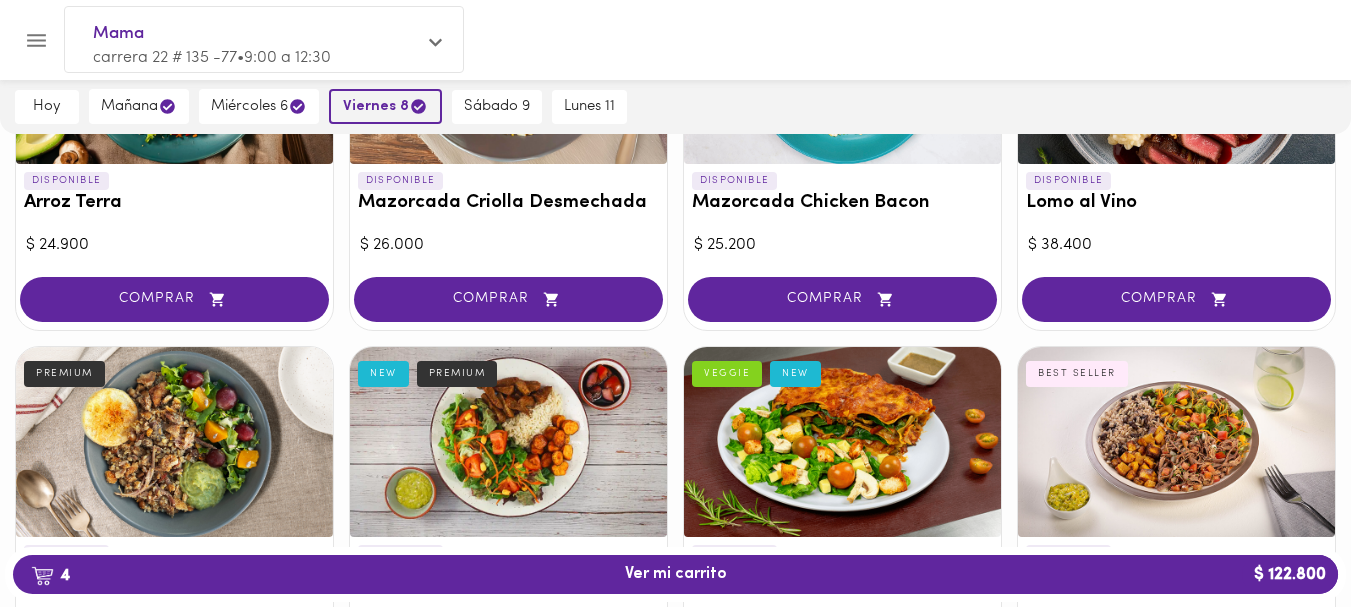 click on "viernes 8" at bounding box center (385, 106) 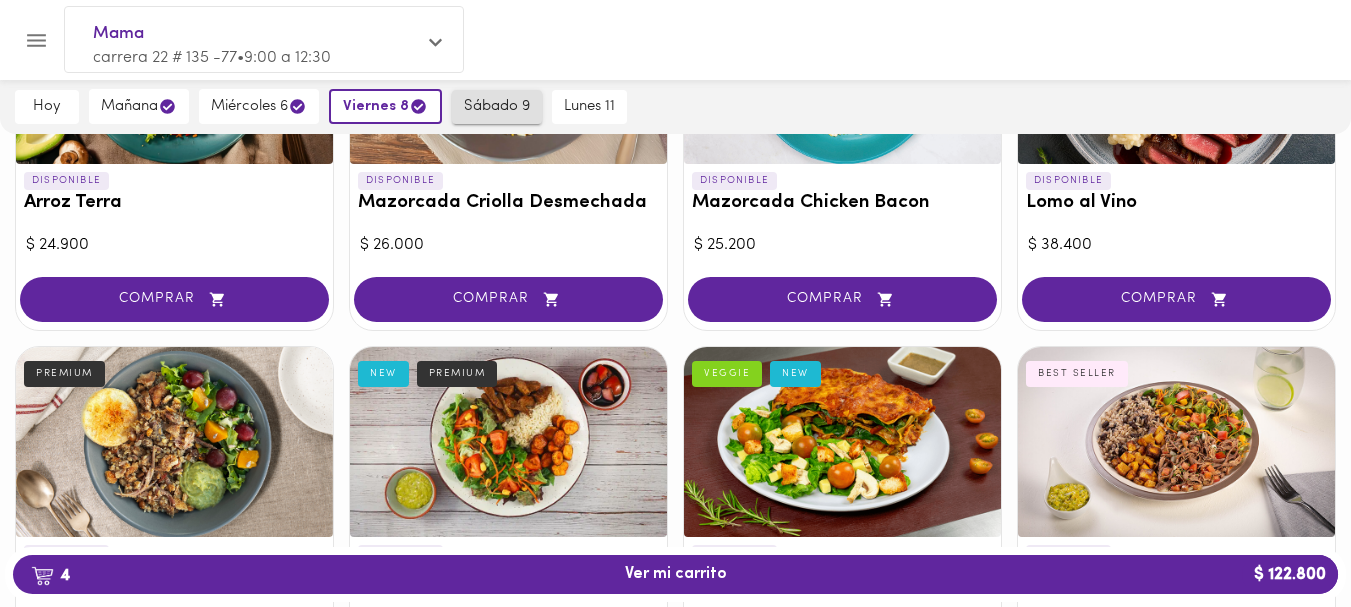 click on "sábado 9" at bounding box center [497, 107] 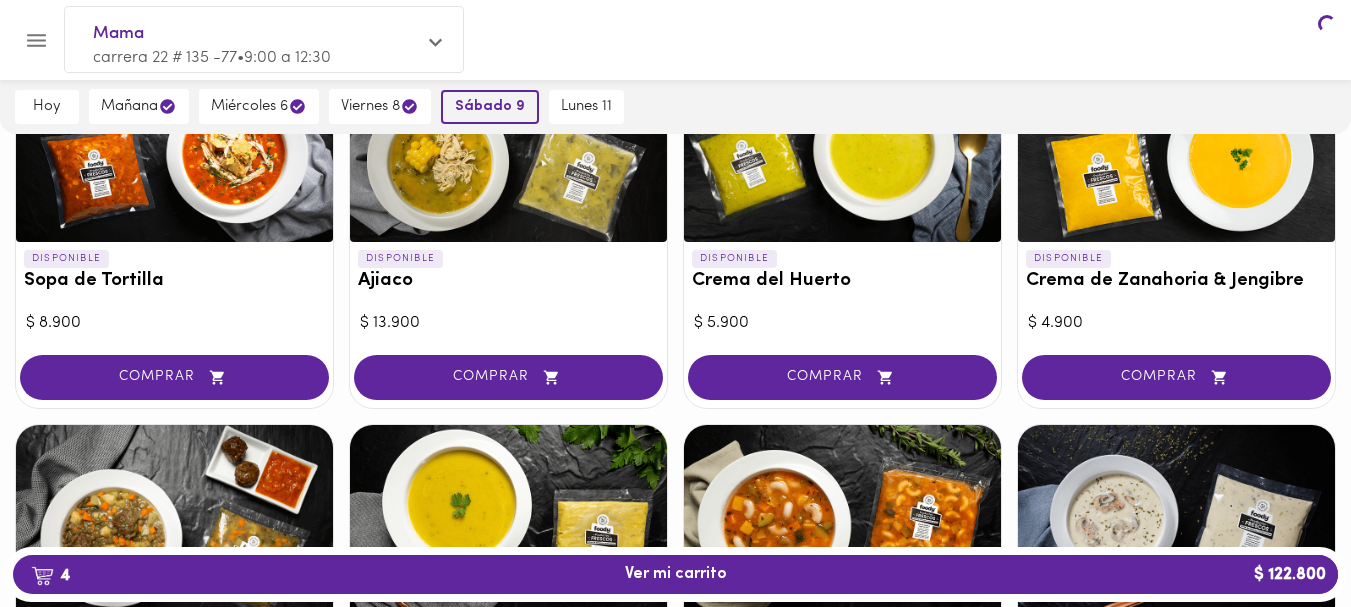 scroll, scrollTop: 0, scrollLeft: 0, axis: both 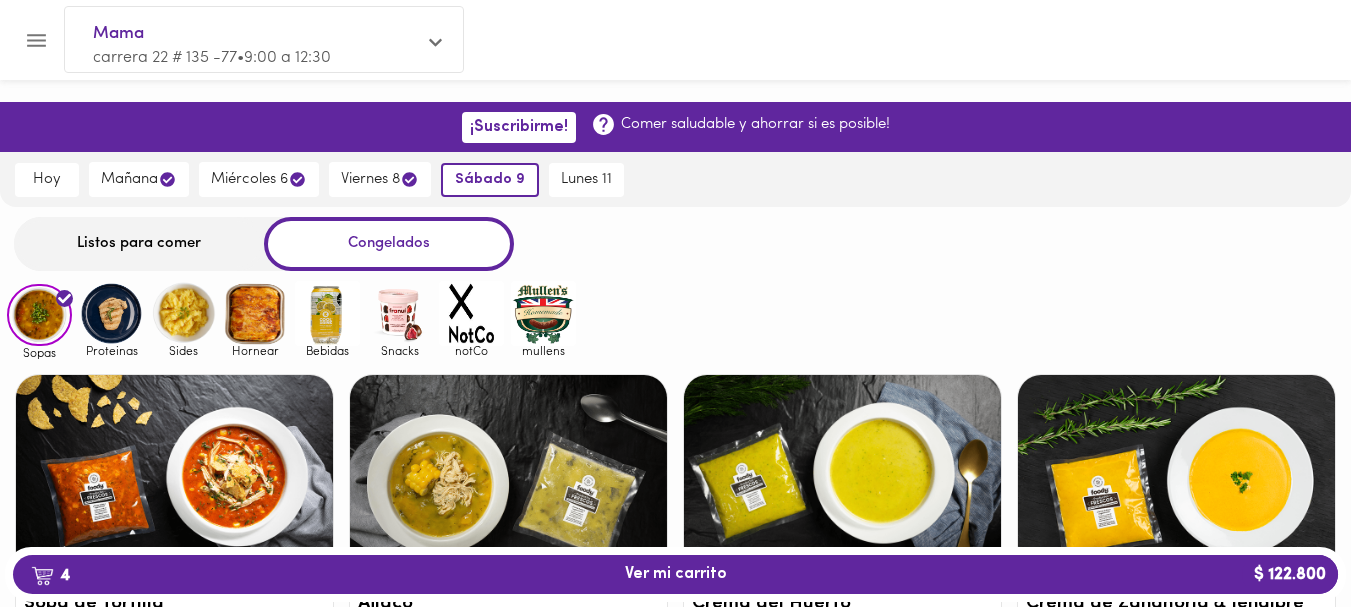 click on "Listos para comer" at bounding box center (139, 243) 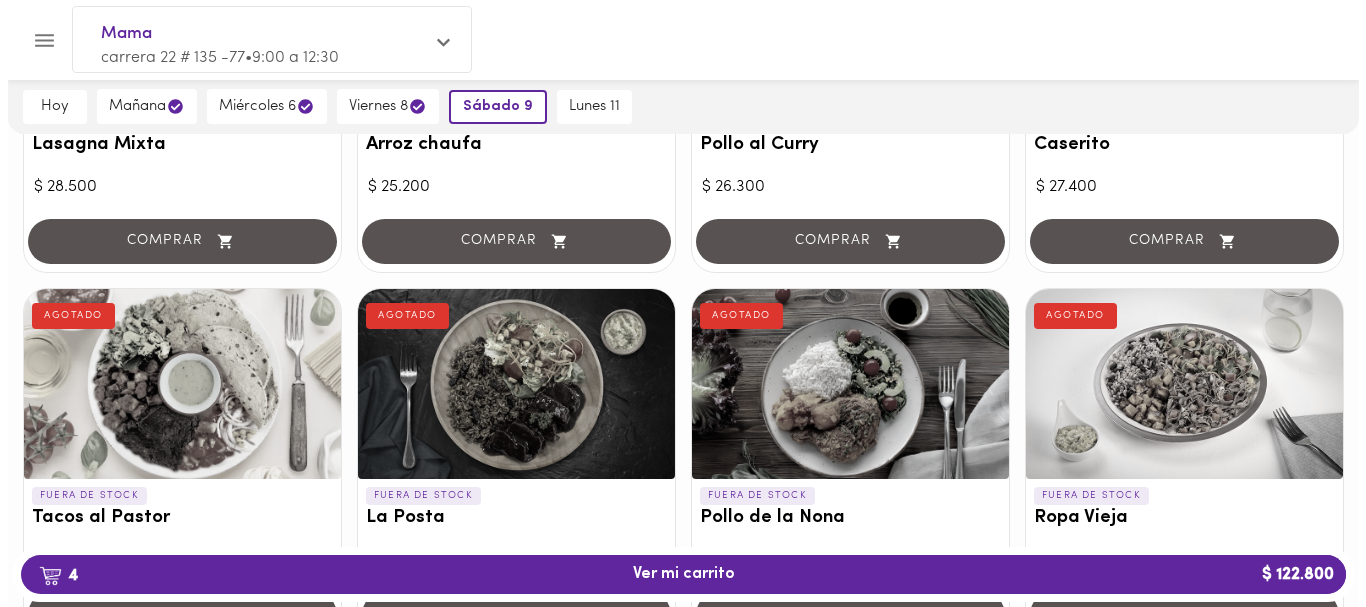 scroll, scrollTop: 0, scrollLeft: 0, axis: both 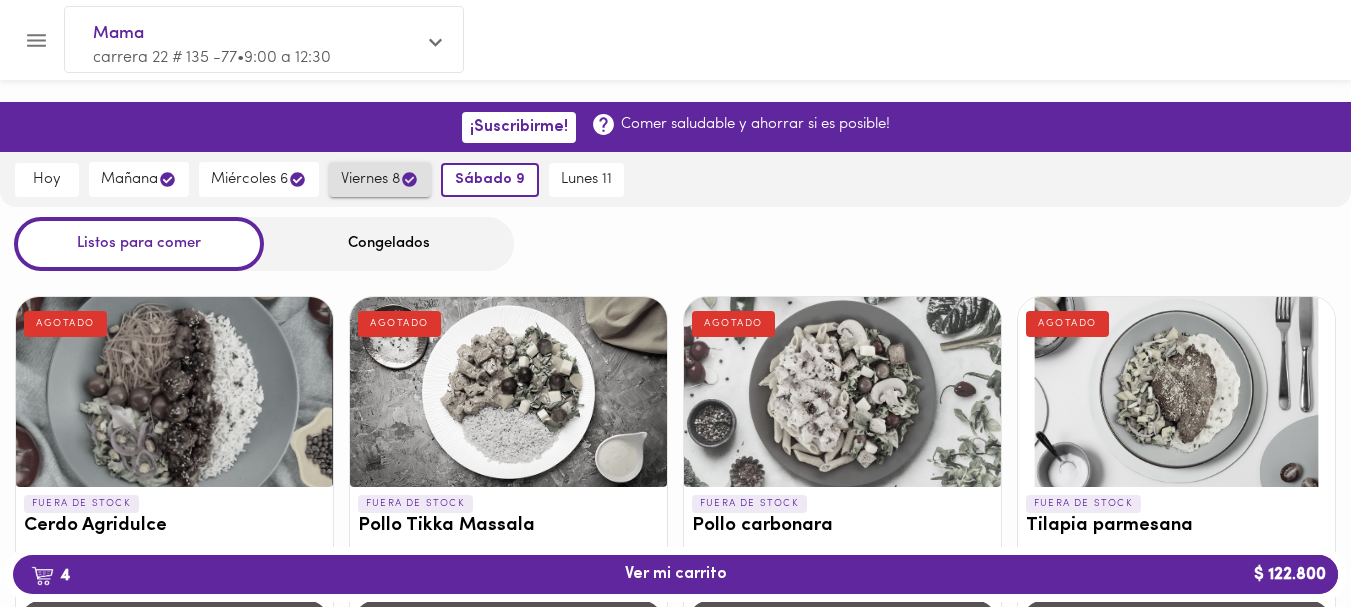 click on "viernes 8" at bounding box center [380, 179] 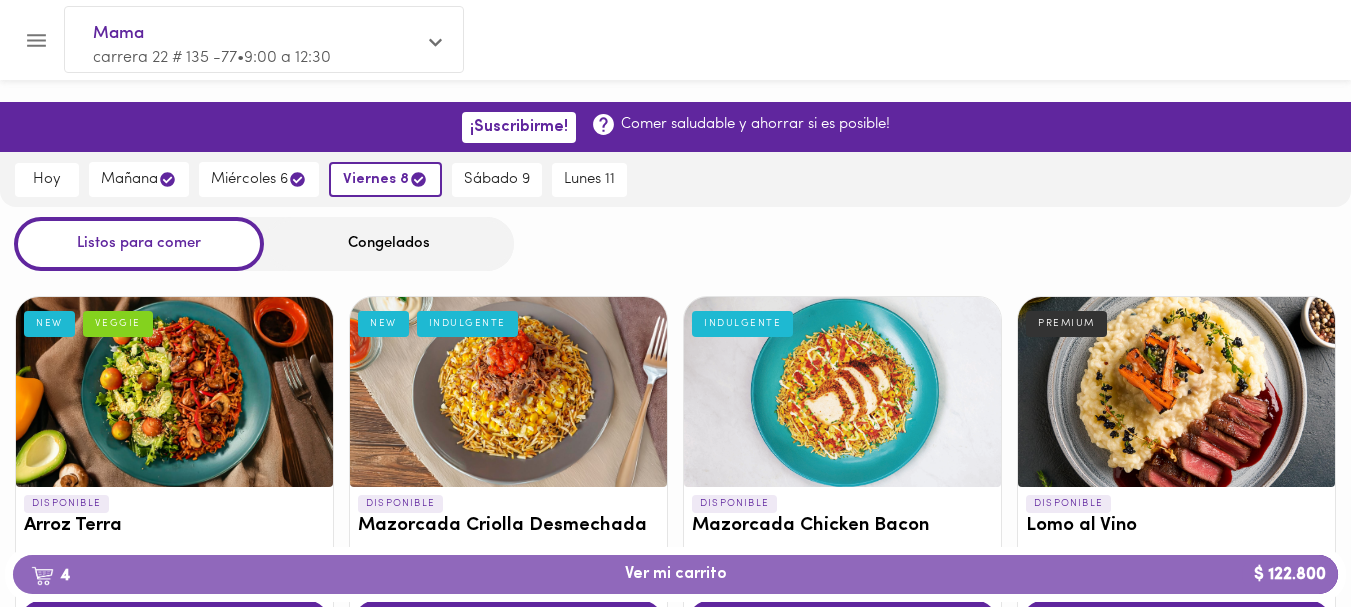 click on "4 Ver mi carrito $ 122.800" at bounding box center (676, 574) 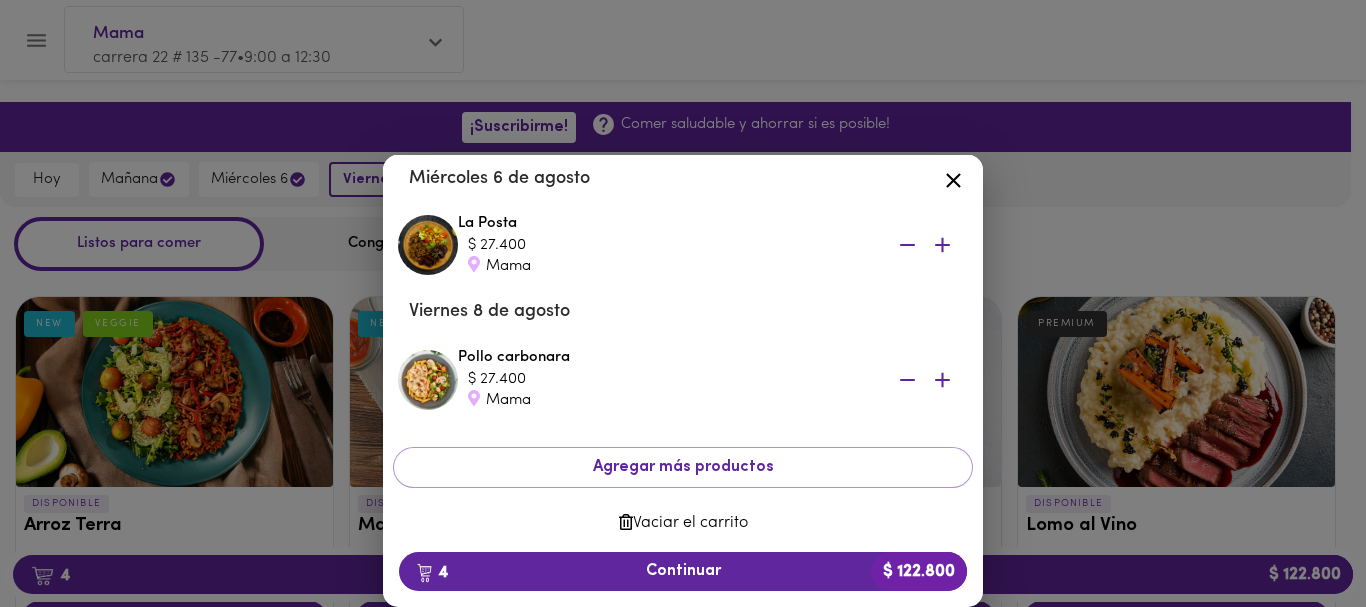 scroll, scrollTop: 356, scrollLeft: 0, axis: vertical 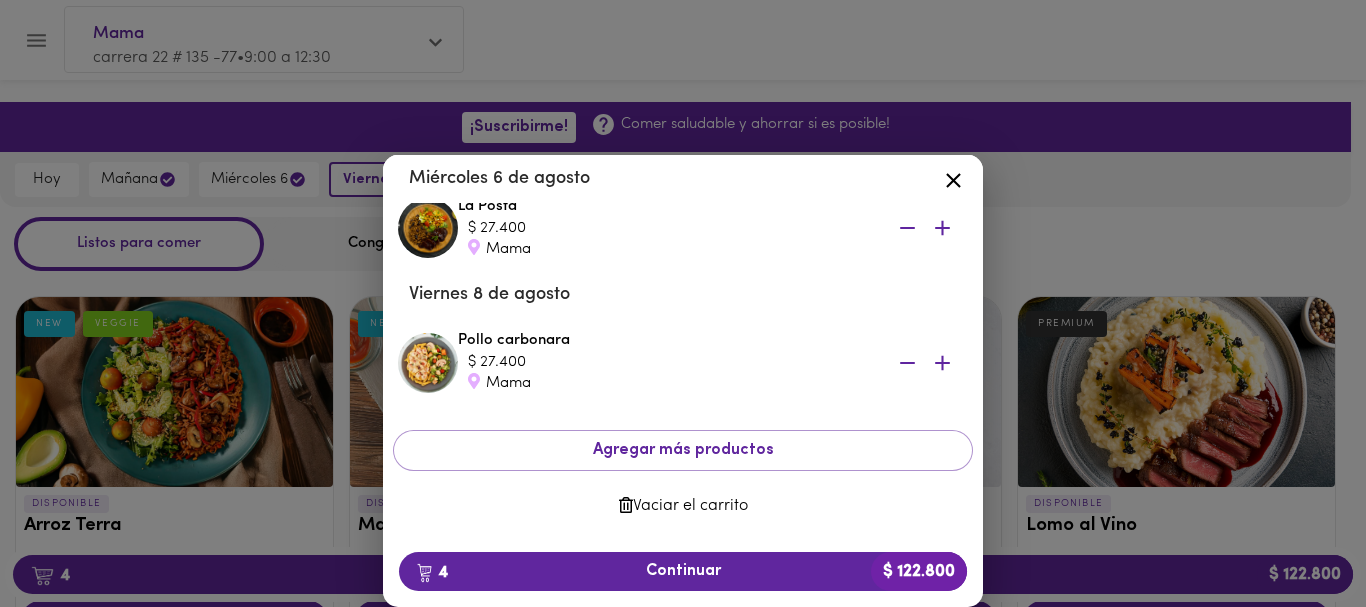 click on "Tu  Carrito Lunes 4 de agosto Bowl de Lechona $ 31.800 Mama Martes 5 de agosto Lomo saltado $ 36.200 Mama Miércoles 6 de agosto La Posta $ 27.400 Mama Viernes 8 de agosto Pollo carbonara $ 27.400 Mama Agregar más productos   Vaciar el carrito 4 Continuar $ 122.800" at bounding box center (683, 349) 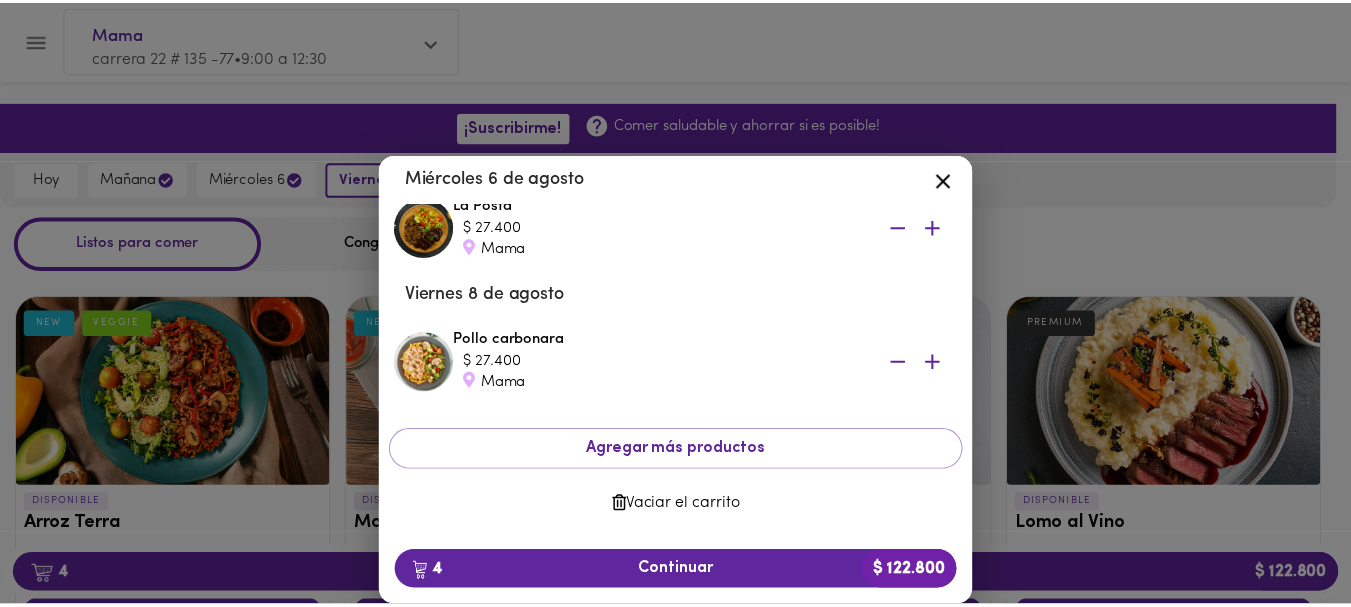 scroll, scrollTop: 0, scrollLeft: 0, axis: both 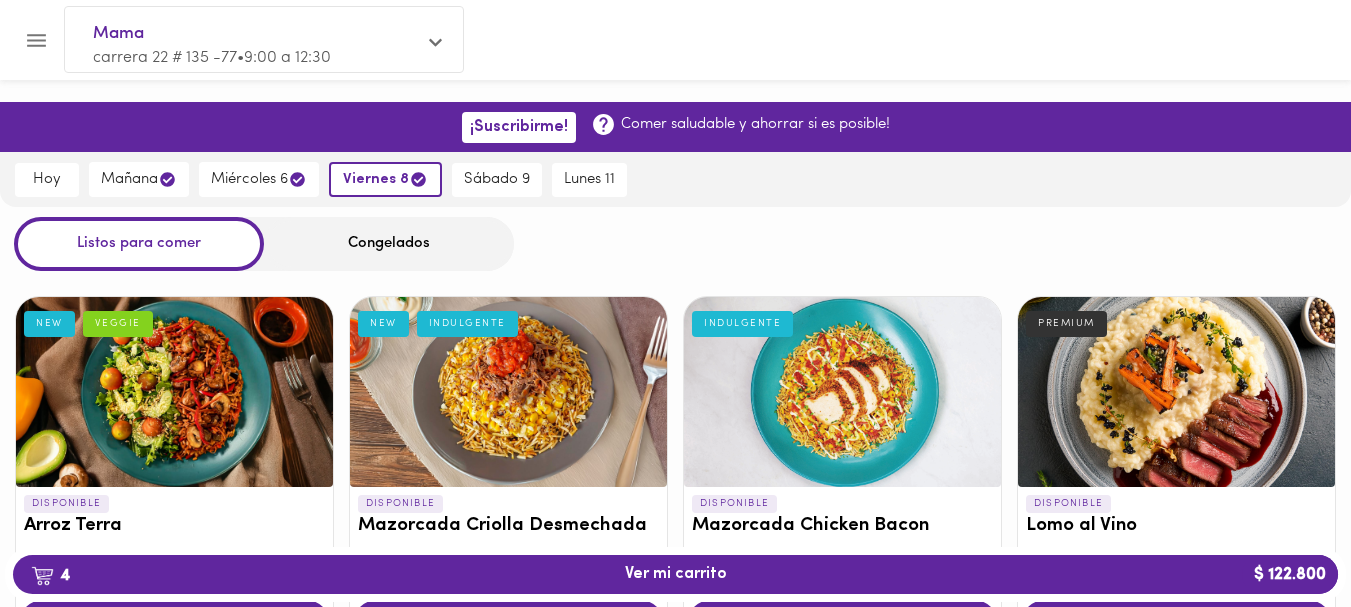 click at bounding box center [1176, 392] 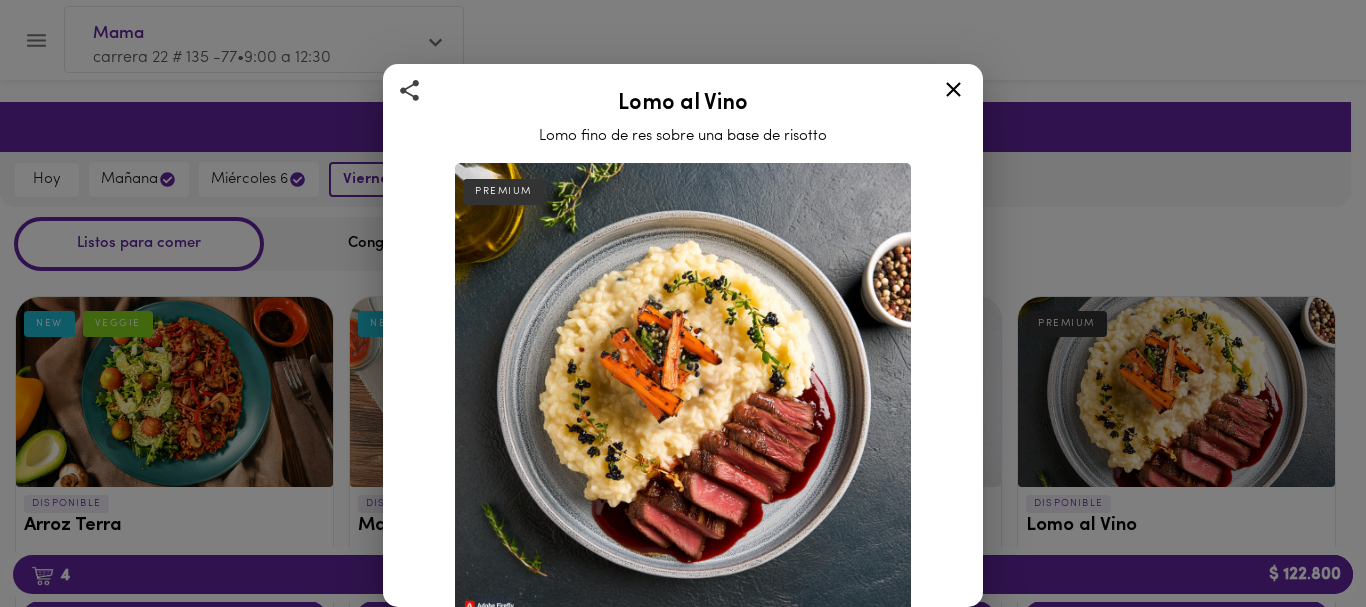 click 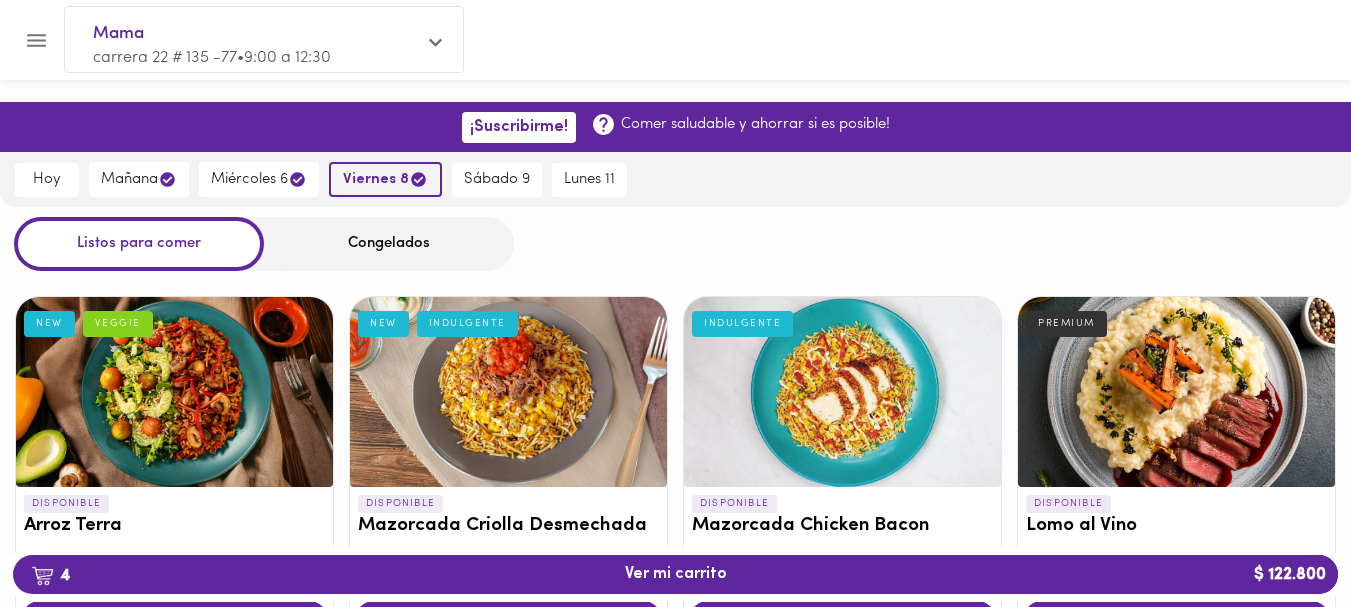 click on "viernes 8" at bounding box center (385, 179) 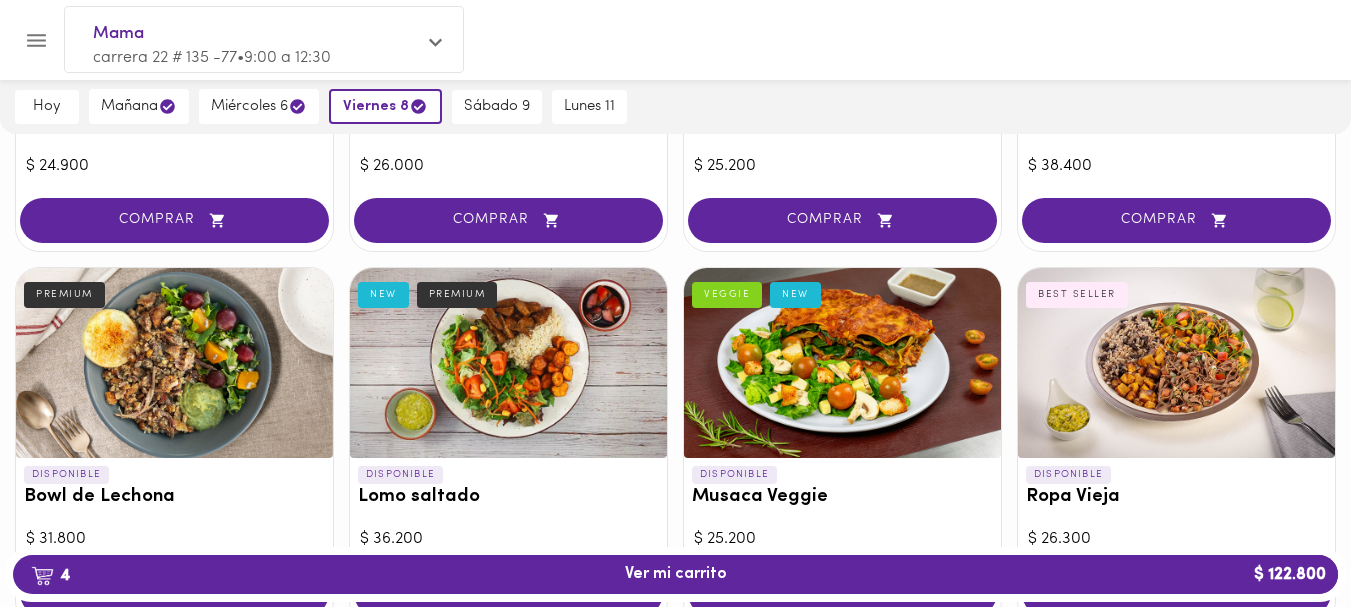 scroll, scrollTop: 434, scrollLeft: 0, axis: vertical 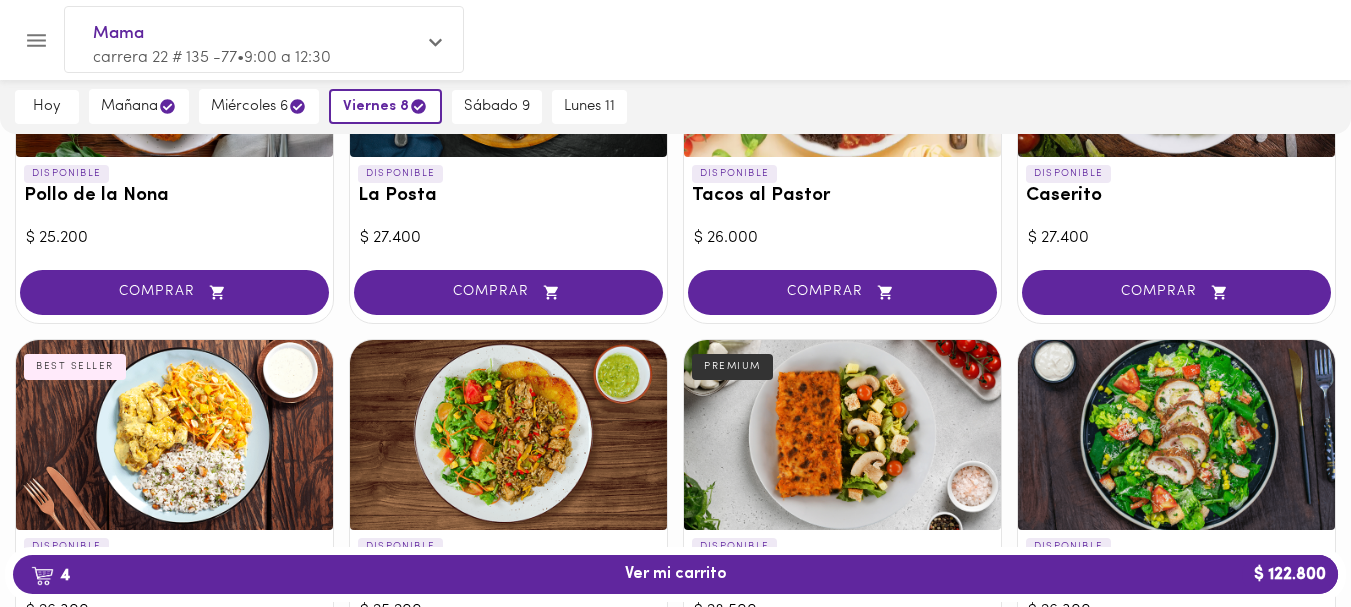 click on "DISPONIBLE Arroz Terra NEW VEGGIE $ 24.900 COMPRAR DISPONIBLE  Mazorcada Criolla Desmechada NEW INDULGENTE $ 26.000 COMPRAR DISPONIBLE Mazorcada Chicken Bacon INDULGENTE $ 25.200 COMPRAR DISPONIBLE Lomo al Vino PREMIUM $ 38.400 COMPRAR DISPONIBLE Bowl de Lechona PREMIUM $ 31.800 COMPRAR DISPONIBLE Lomo saltado NEW PREMIUM $ 36.200 COMPRAR DISPONIBLE Musaca Veggie VEGGIE NEW $ 25.200 COMPRAR DISPONIBLE Ropa Vieja BEST SELLER $ 26.300 COMPRAR DISPONIBLE Pollo de la Nona NEW BEST SELLER $ 25.200 COMPRAR DISPONIBLE La Posta $ 27.400 COMPRAR DISPONIBLE Tacos al Pastor $ 26.000 COMPRAR DISPONIBLE Caserito  $ 27.400 COMPRAR DISPONIBLE Pollo al Curry BEST SELLER $ 26.300 COMPRAR DISPONIBLE Arroz chaufa $ 25.200 COMPRAR DISPONIBLE Lasagna Mixta PREMIUM $ 28.500 COMPRAR DISPONIBLE Ensalada Cordon Bleu $ 26.300 COMPRAR DISPONIBLE Albóndigas BBQ $ 26.900 COMPRAR DISPONIBLE Salmón toscana PREMIUM $ 36.200 COMPRAR DISPONIBLE Cazuela de frijoles  VEGGIE $ 24.900 COMPRAR DISPONIBLE Tilapia parmesana $ 28.500 COMPRAR 01 ?" at bounding box center (675, 331) 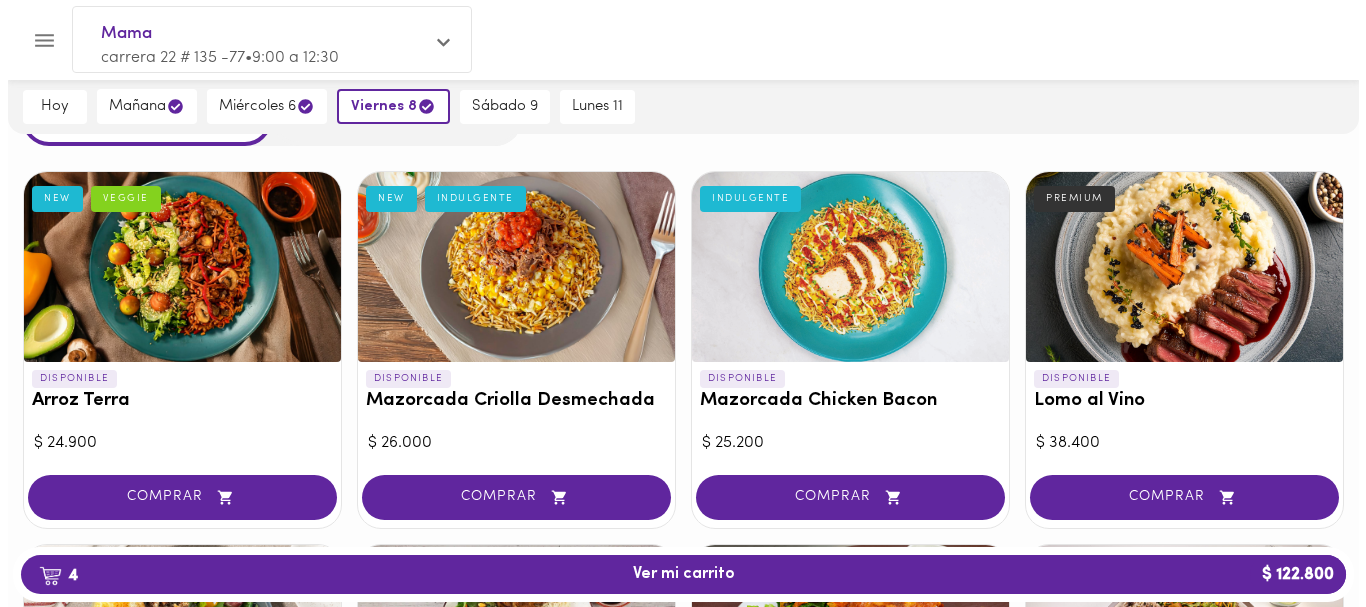 scroll, scrollTop: 106, scrollLeft: 0, axis: vertical 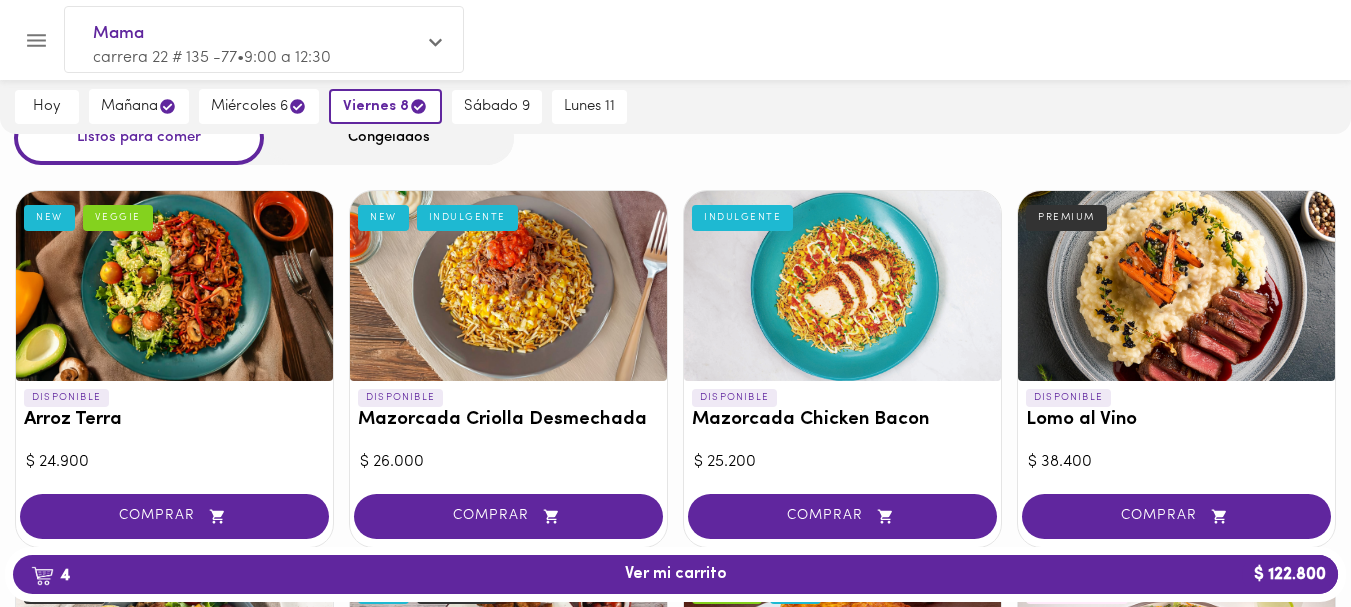 click at bounding box center (1176, 286) 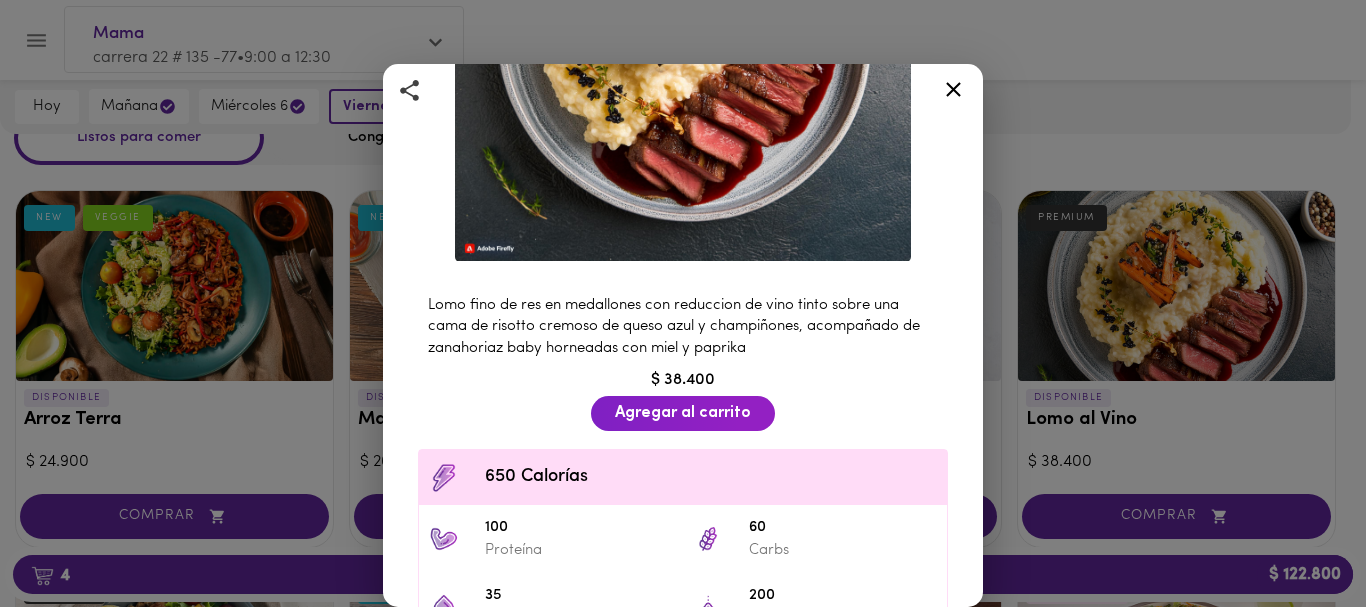 scroll, scrollTop: 413, scrollLeft: 0, axis: vertical 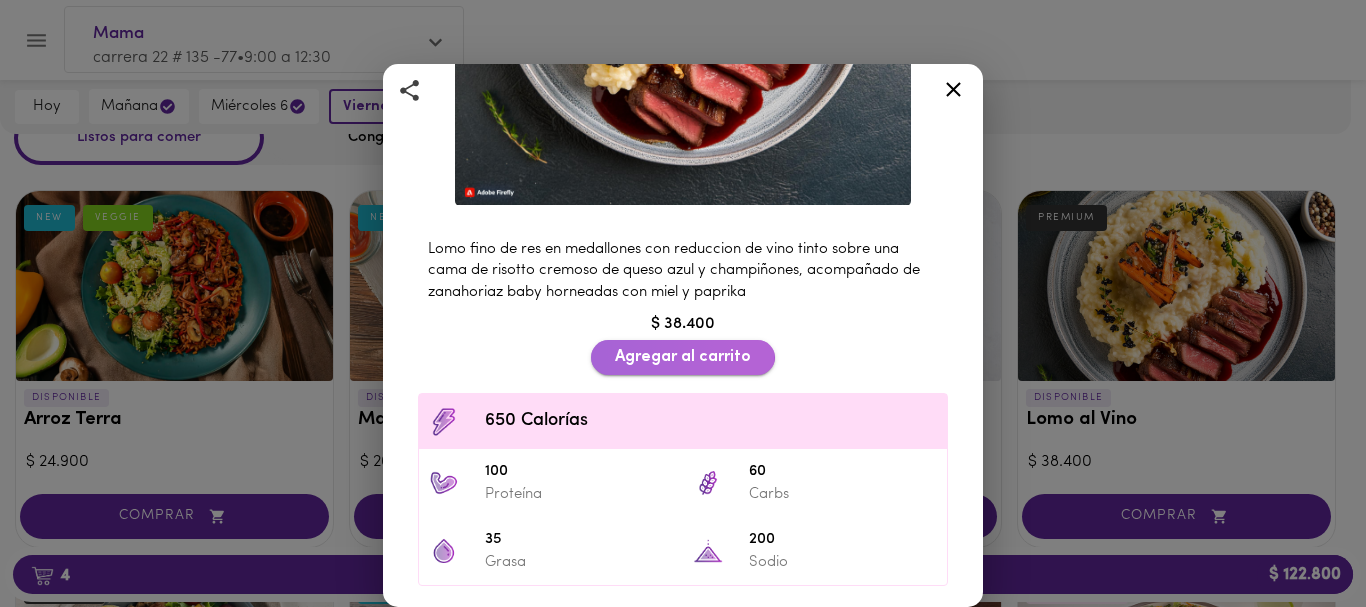 click on "Agregar al carrito" at bounding box center [683, 357] 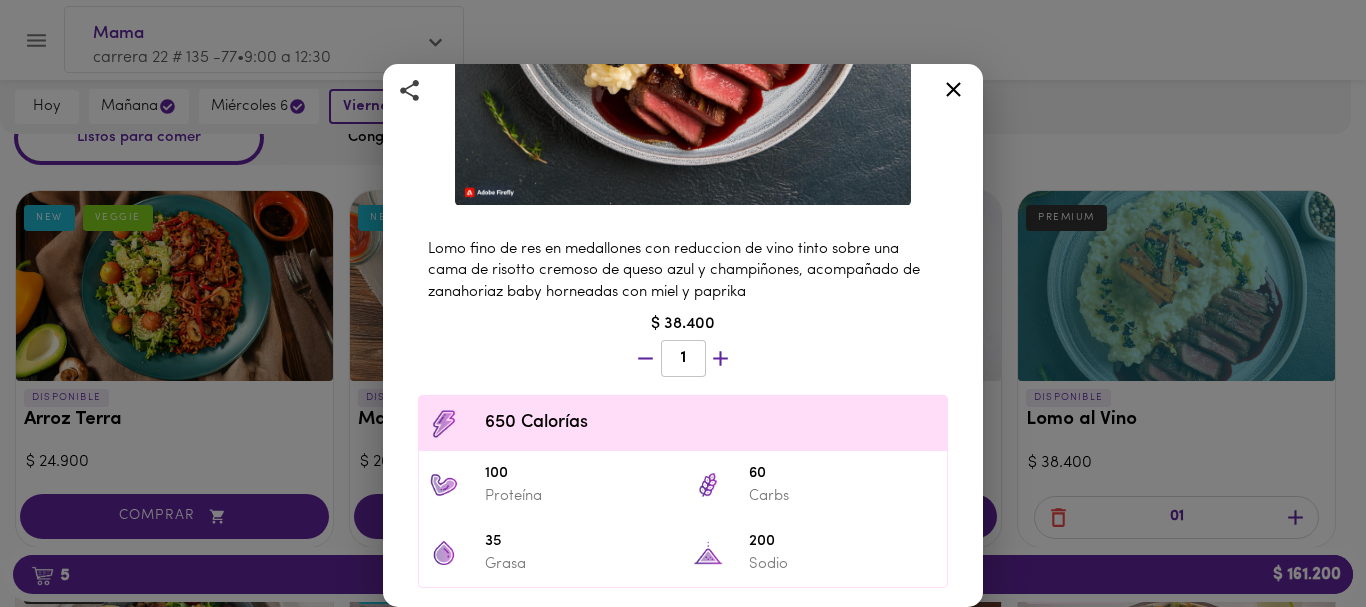 click 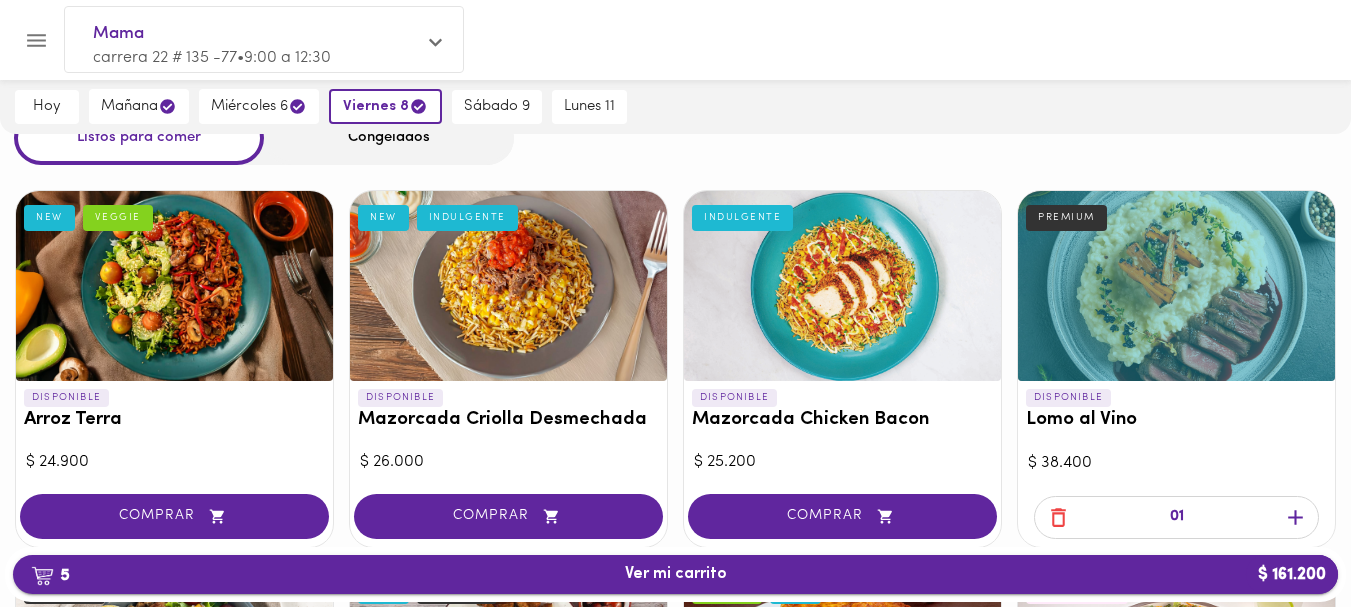 click on "5 Ver mi carrito $ 161.200" at bounding box center (676, 574) 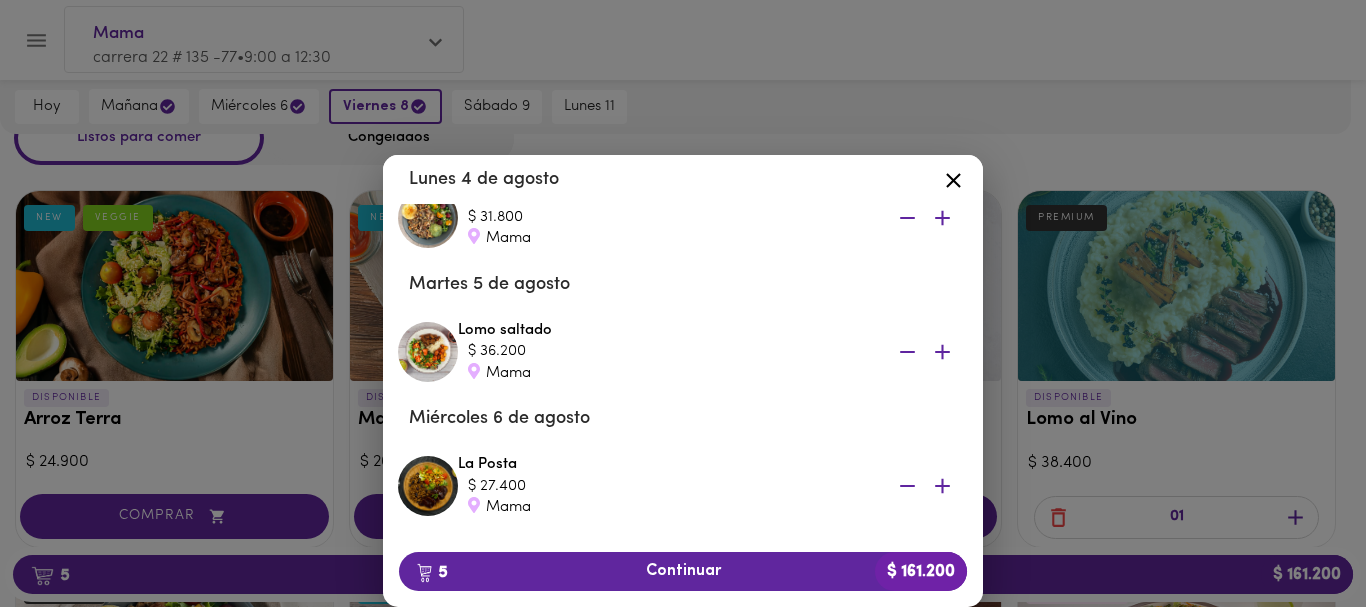 scroll, scrollTop: 127, scrollLeft: 0, axis: vertical 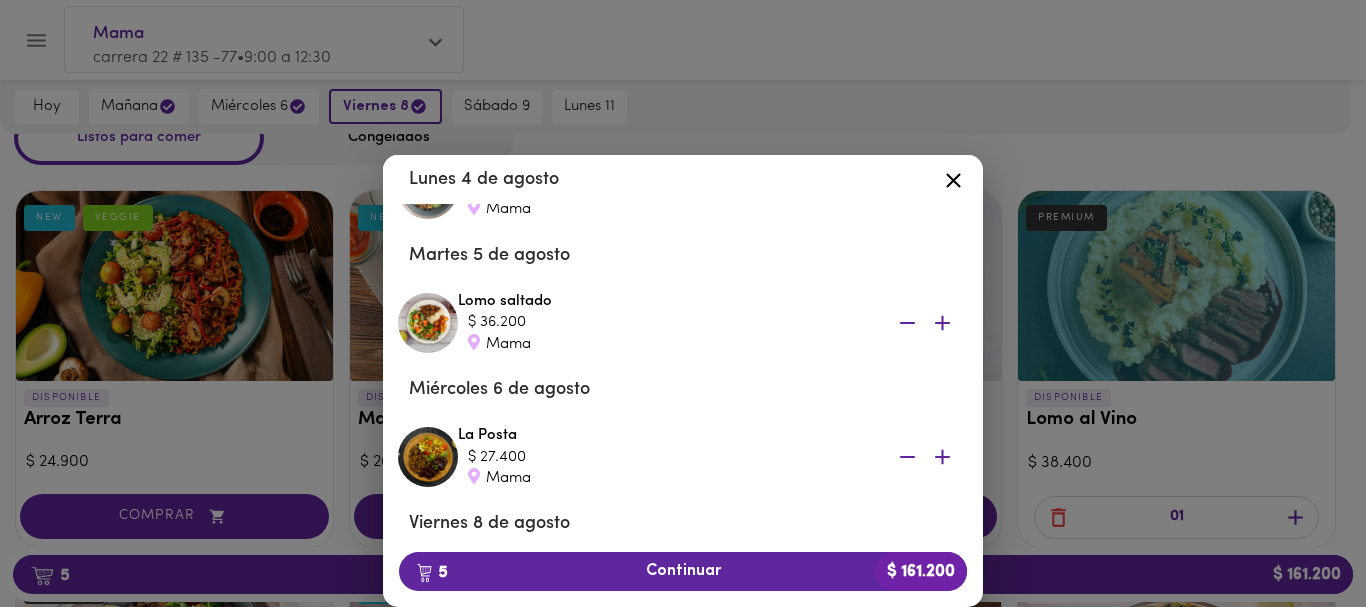 click on "Tu  Carrito Lunes 4 de agosto Bowl de Lechona $ 31.800 Mama Martes 5 de agosto Lomo saltado $ 36.200 Mama Miércoles 6 de agosto La Posta $ 27.400 Mama Viernes 8 de agosto Lomo al Vino $ 38.400 Mama Pollo carbonara $ 27.400 Mama Agregar más productos   Vaciar el carrito 5 Continuar $ 161.200" at bounding box center [683, 349] 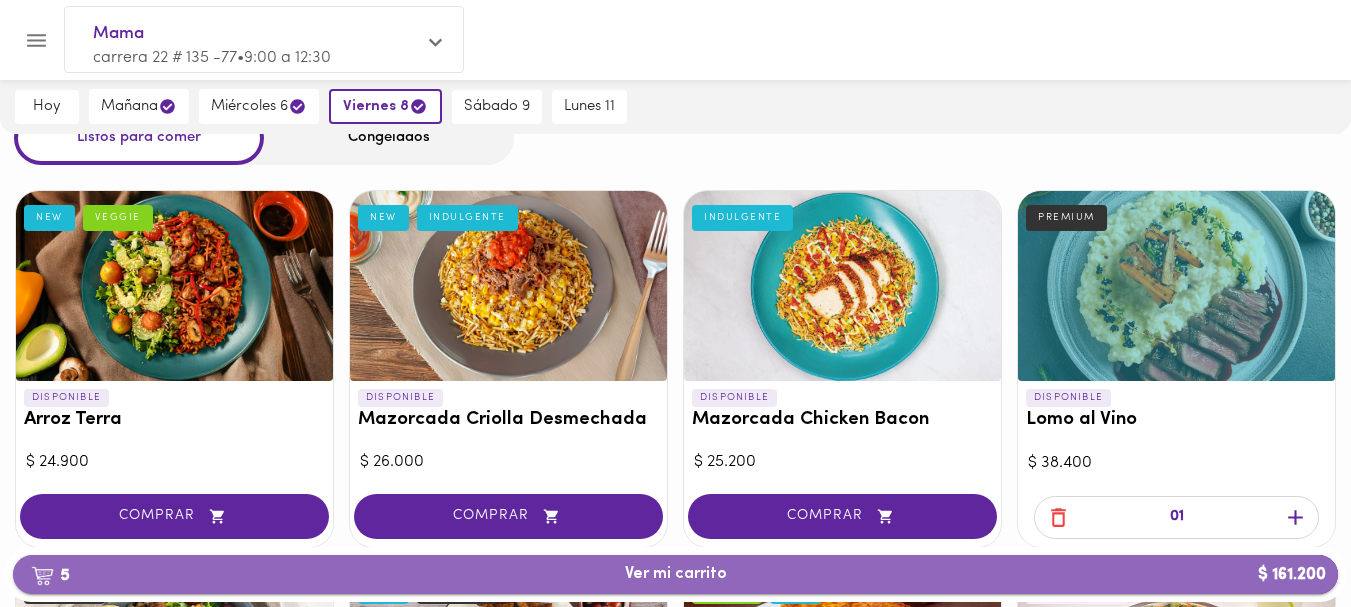 click on "5 Ver mi carrito $ 161.200" at bounding box center [676, 574] 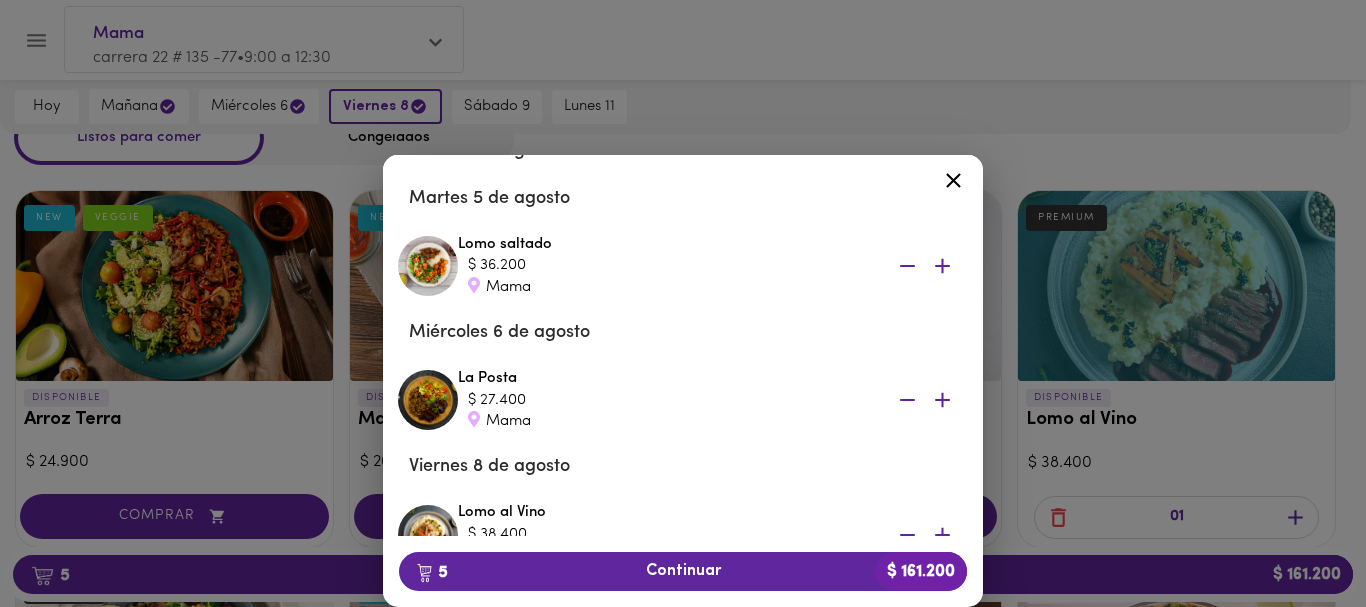 scroll, scrollTop: 198, scrollLeft: 0, axis: vertical 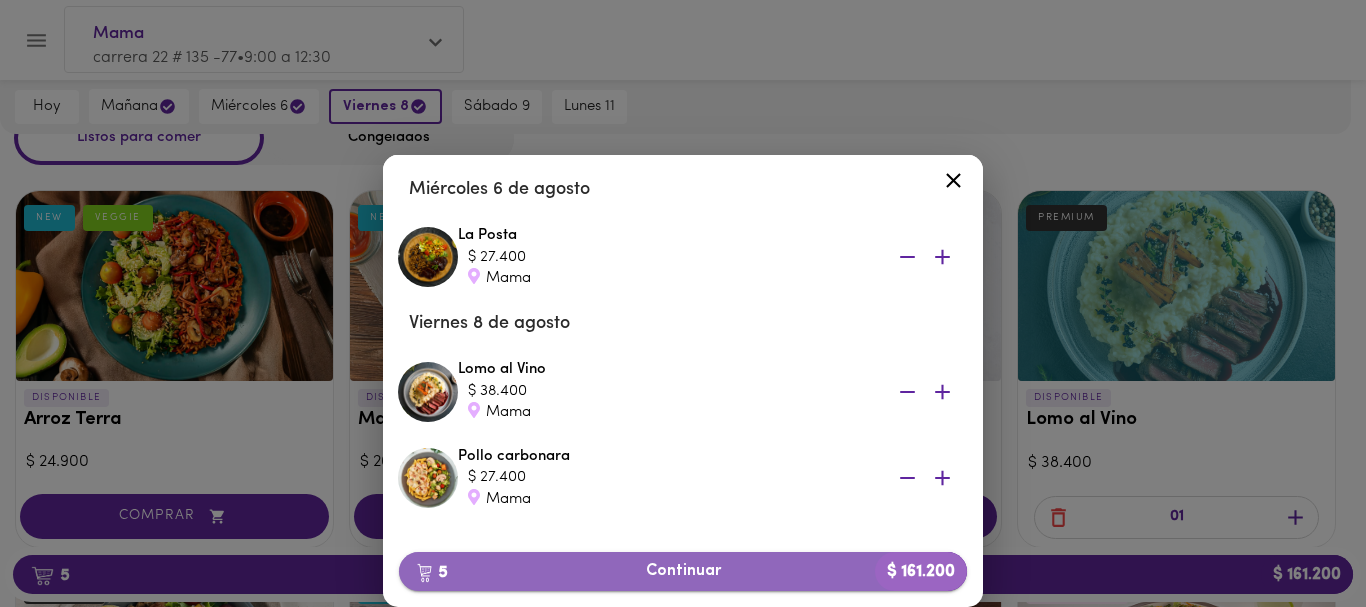 click on "5 Continuar $ 161.200" at bounding box center [683, 571] 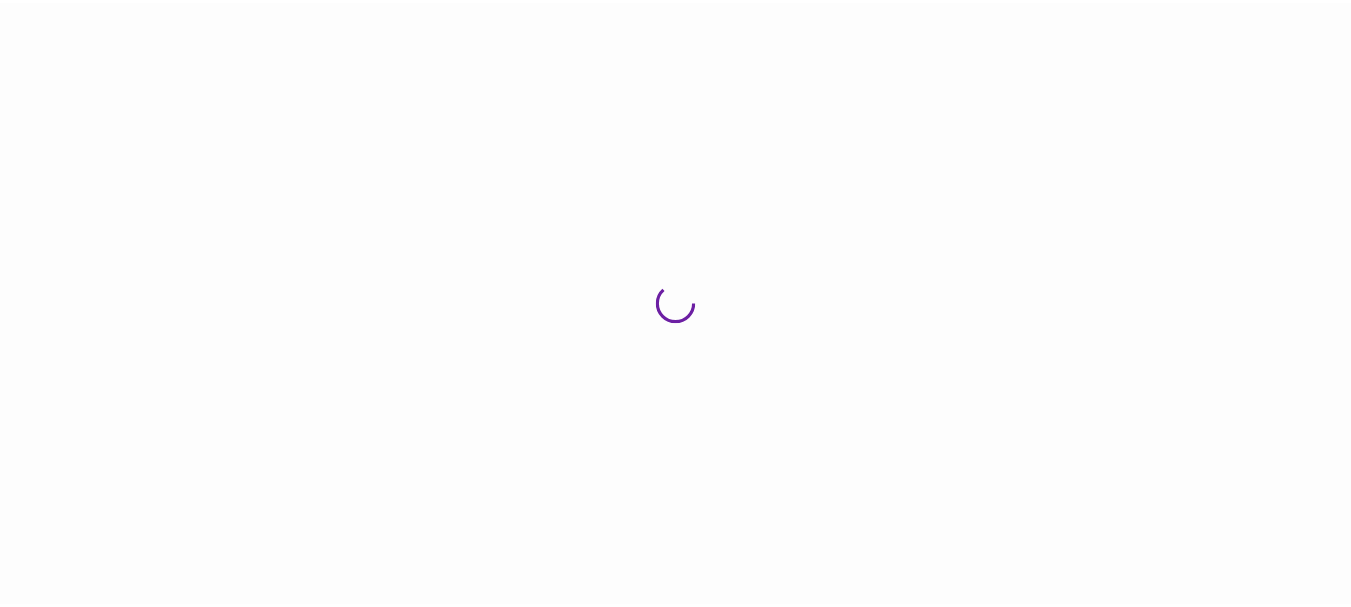 scroll, scrollTop: 21, scrollLeft: 0, axis: vertical 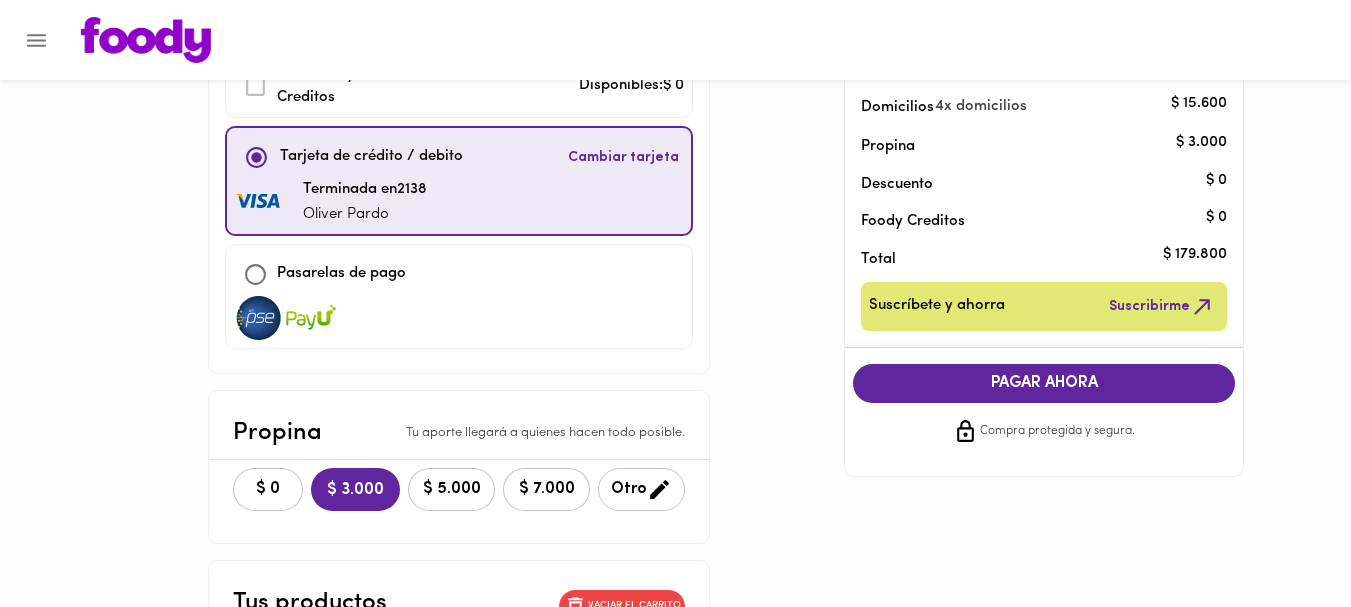 click on "Otro" at bounding box center (641, 489) 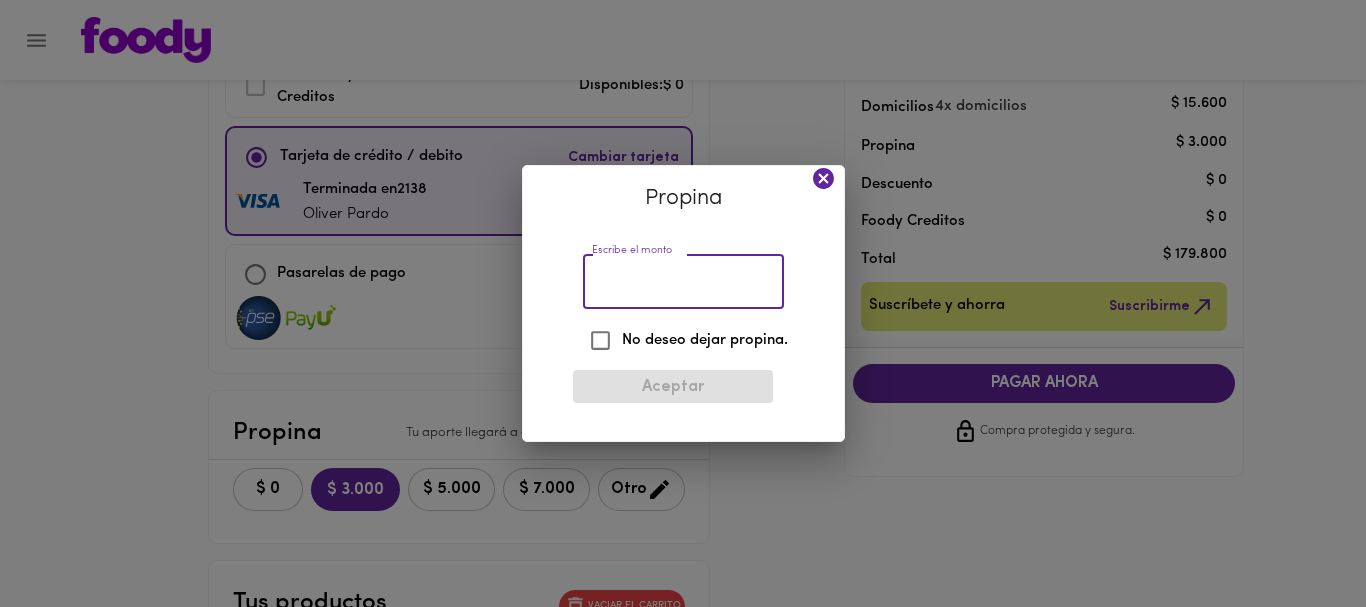 click on "Escribe el monto" at bounding box center (683, 281) 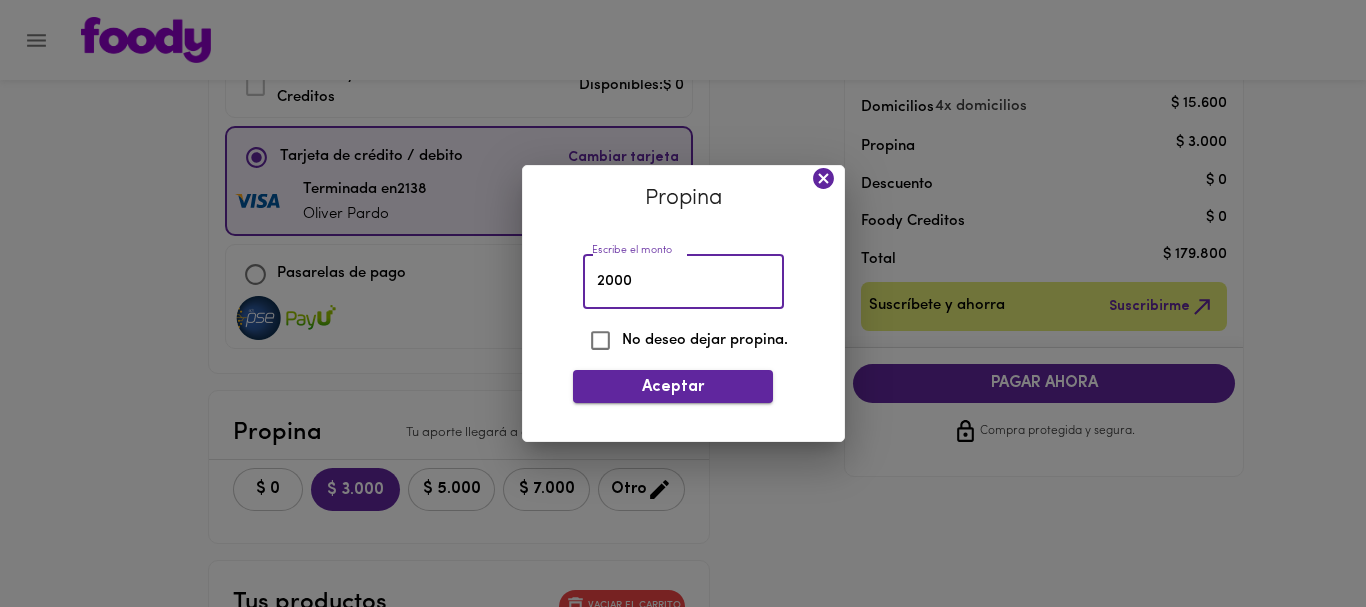 type on "2000" 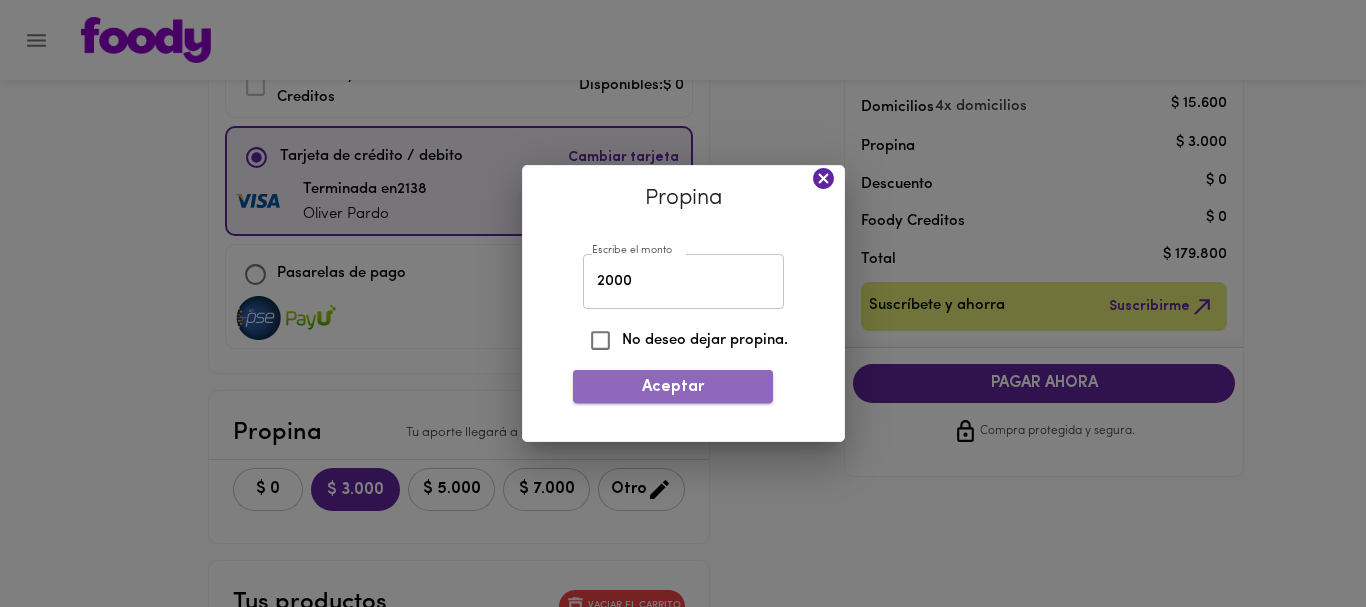 click on "Aceptar" at bounding box center [673, 387] 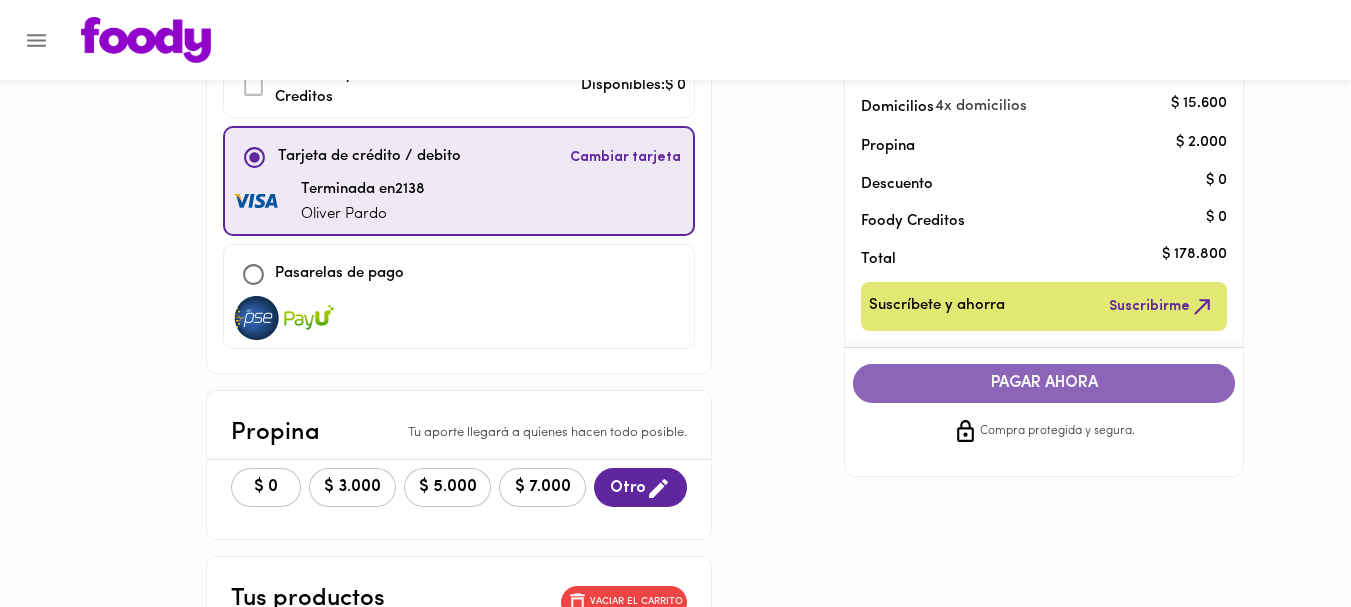 click on "PAGAR AHORA" at bounding box center (1044, 383) 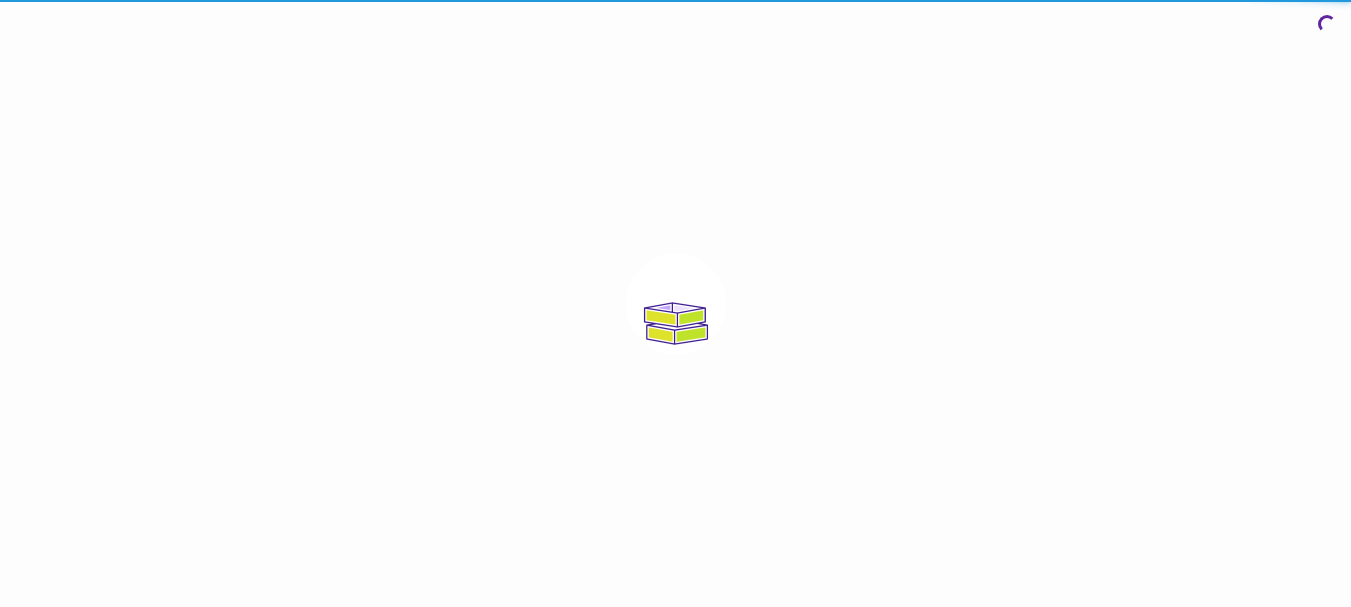 scroll, scrollTop: 0, scrollLeft: 0, axis: both 